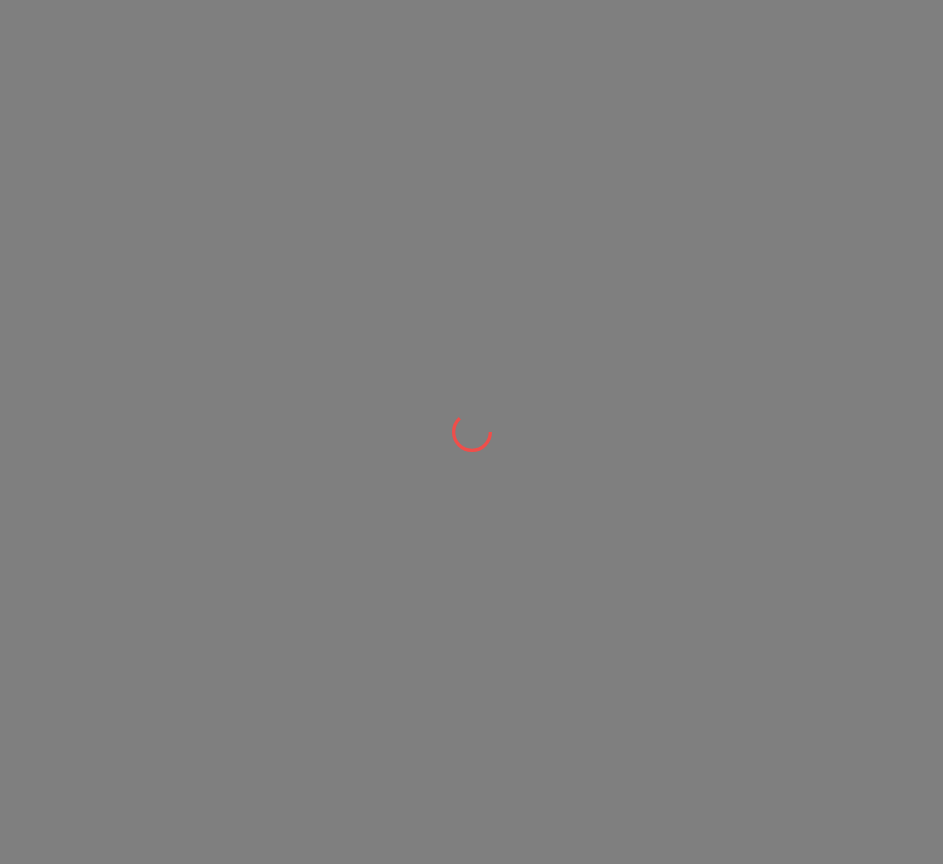 scroll, scrollTop: 0, scrollLeft: 0, axis: both 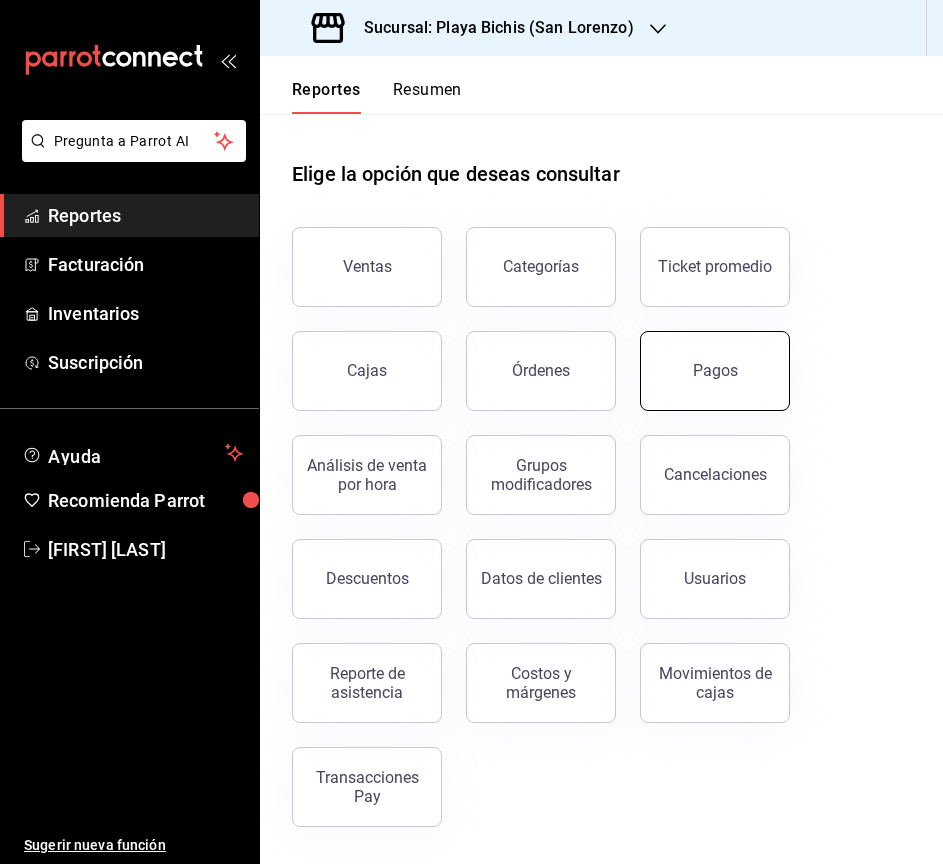 click on "Pagos" at bounding box center [715, 371] 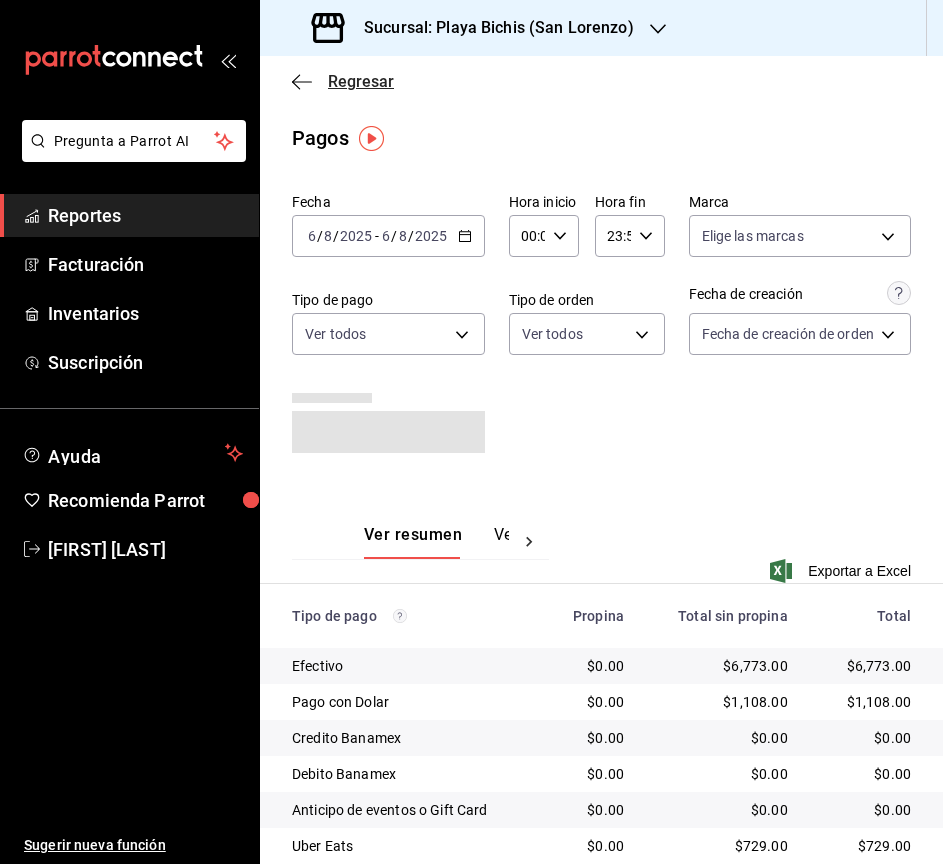 click 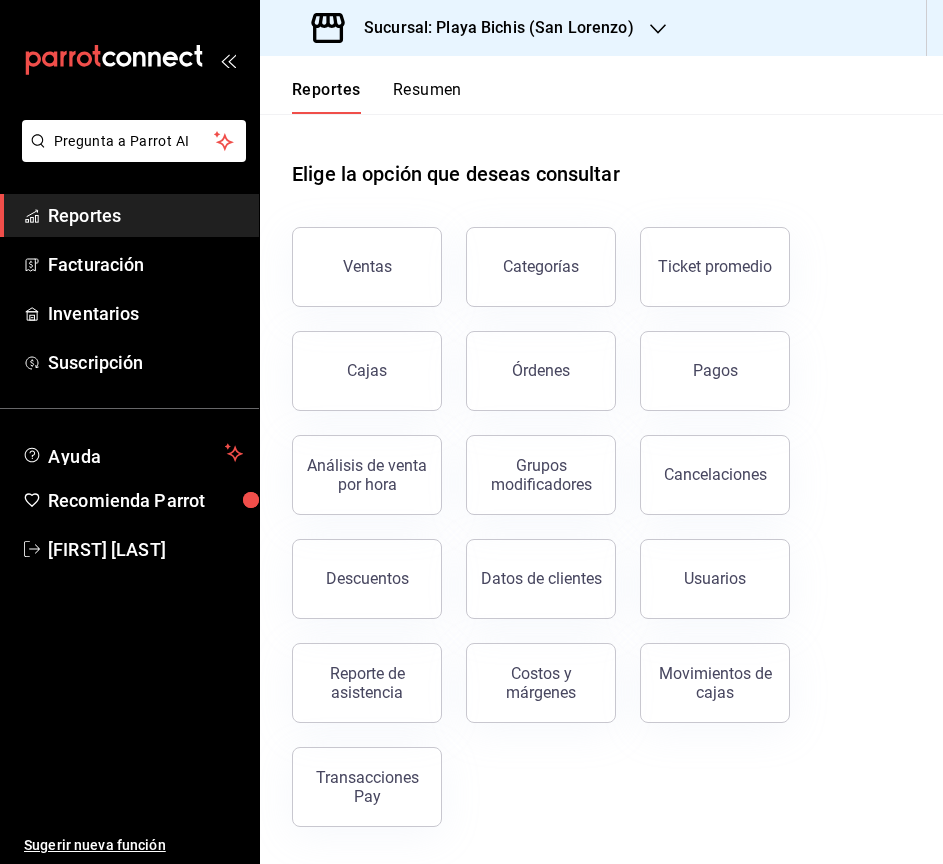 drag, startPoint x: 399, startPoint y: 276, endPoint x: 440, endPoint y: 312, distance: 54.56189 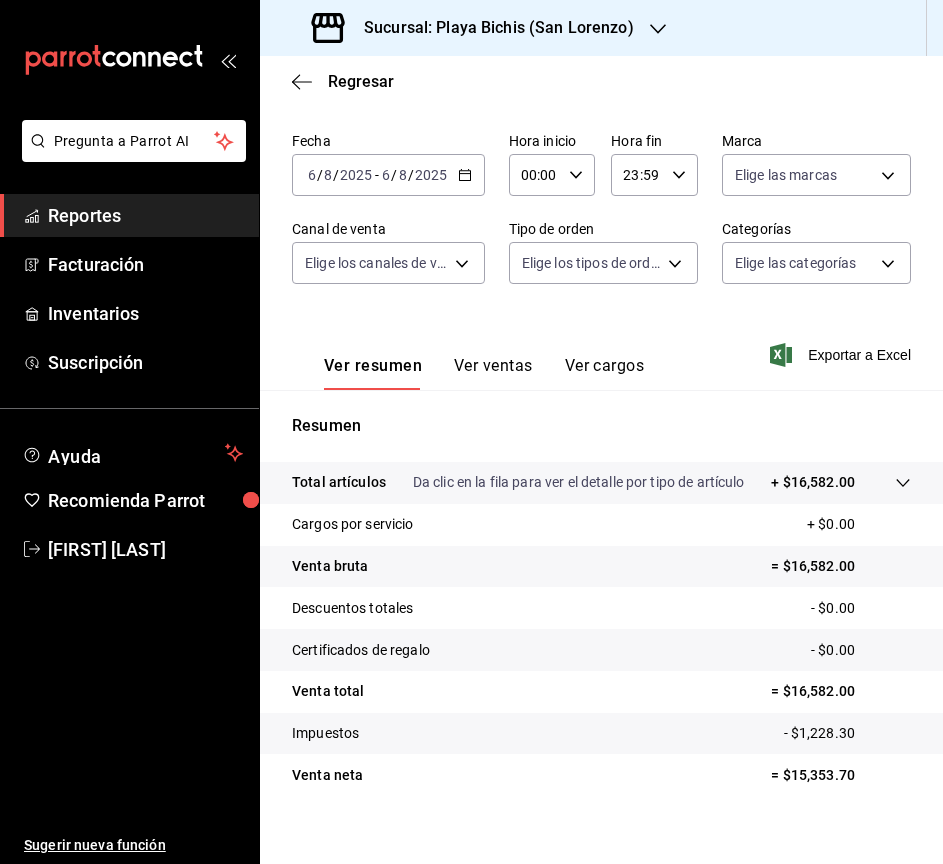 scroll, scrollTop: 115, scrollLeft: 0, axis: vertical 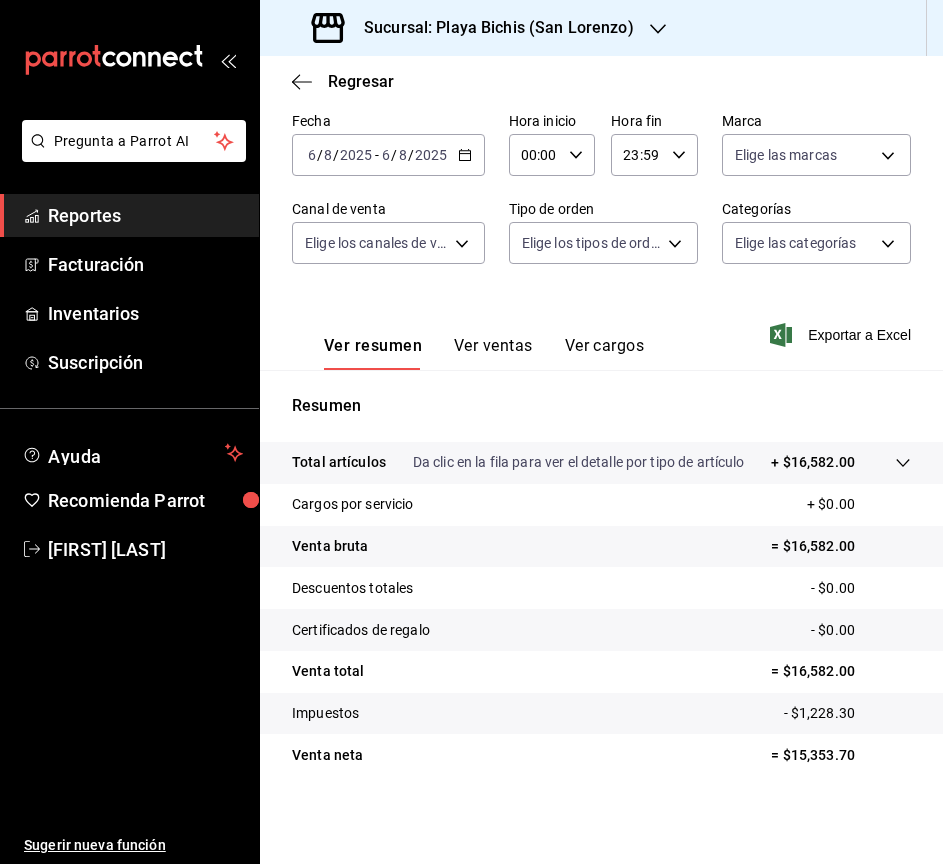 click 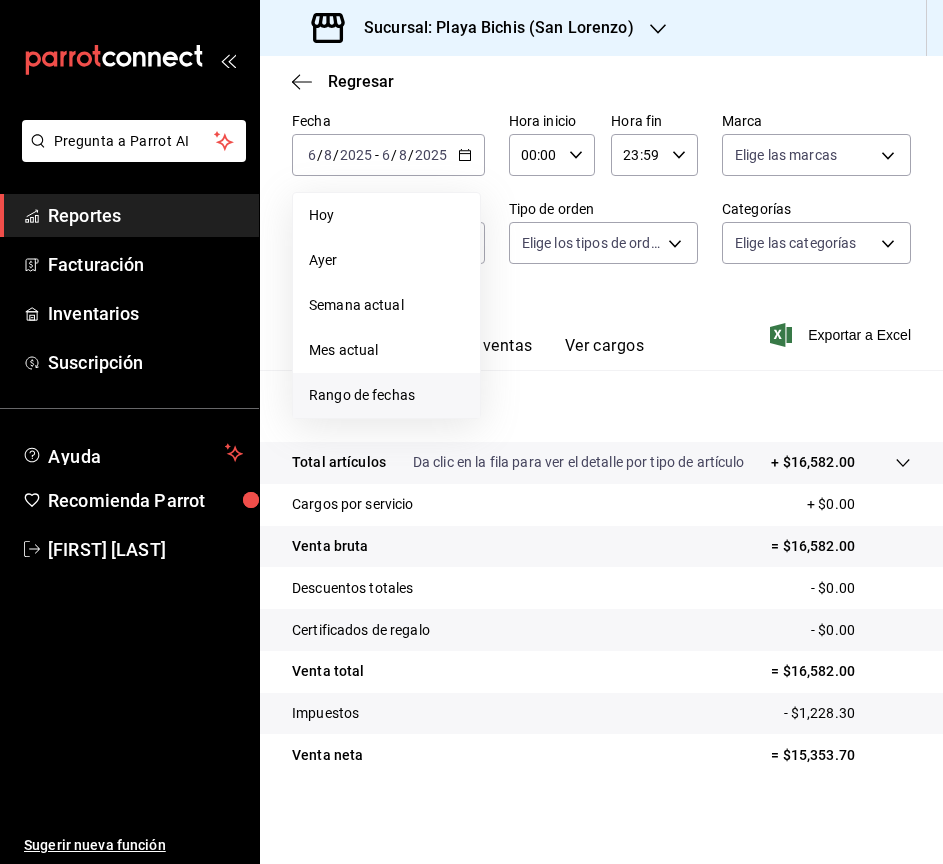click on "Rango de fechas" at bounding box center (386, 395) 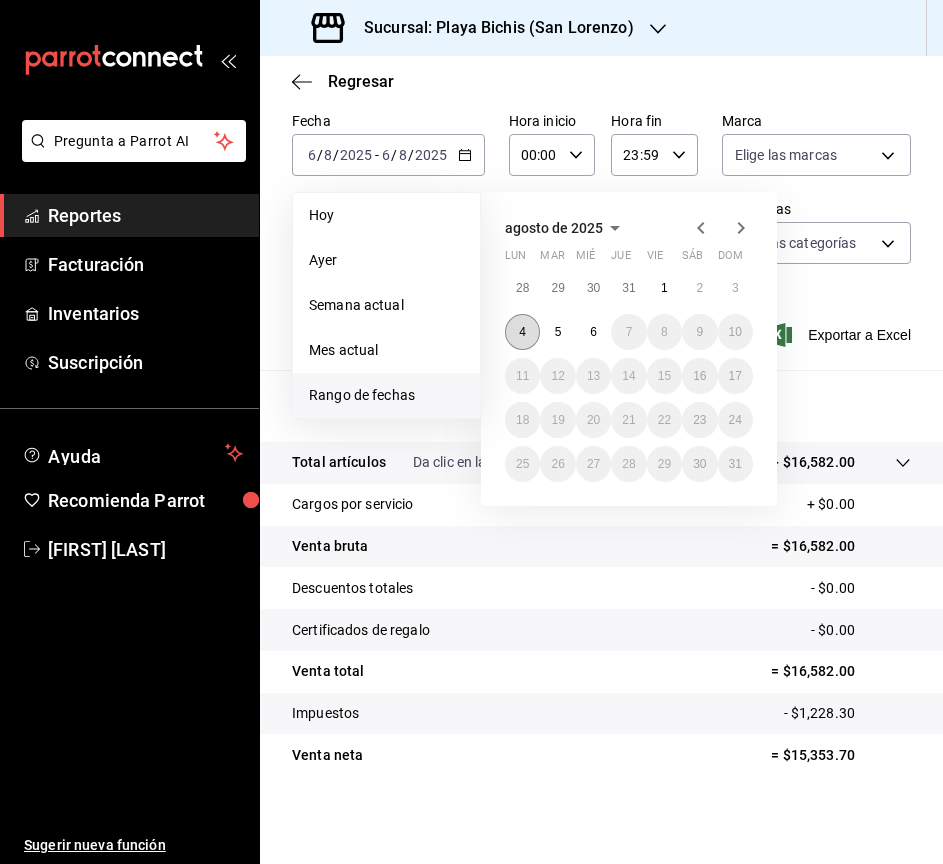 click on "4" at bounding box center (522, 332) 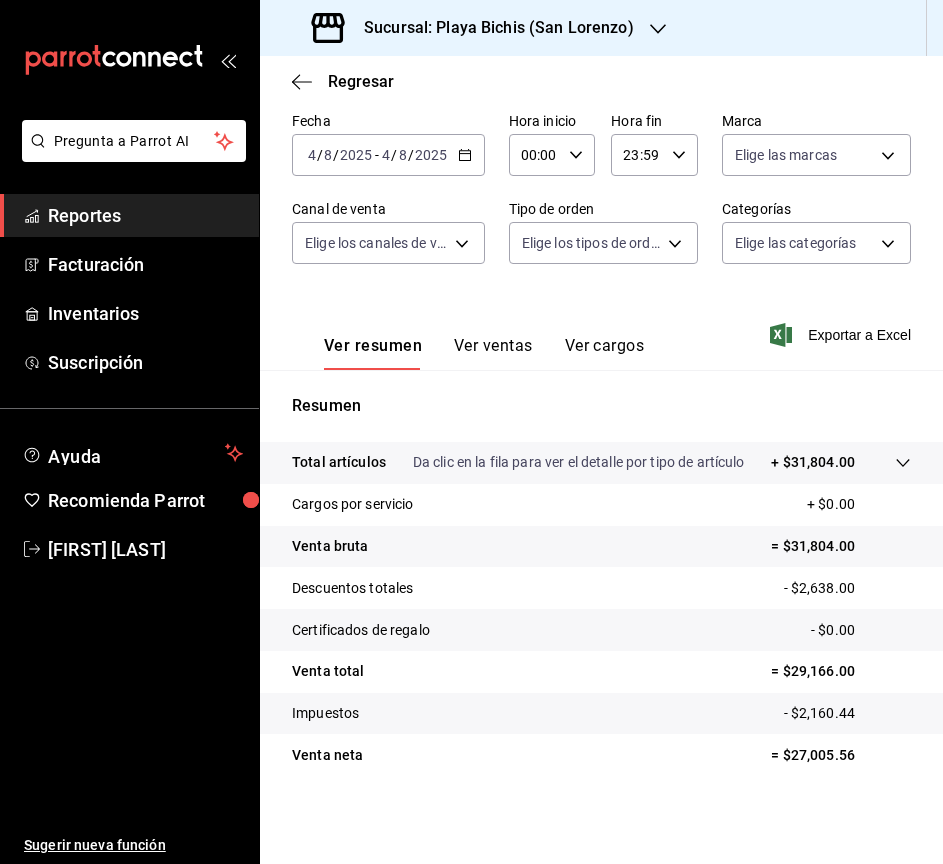 click 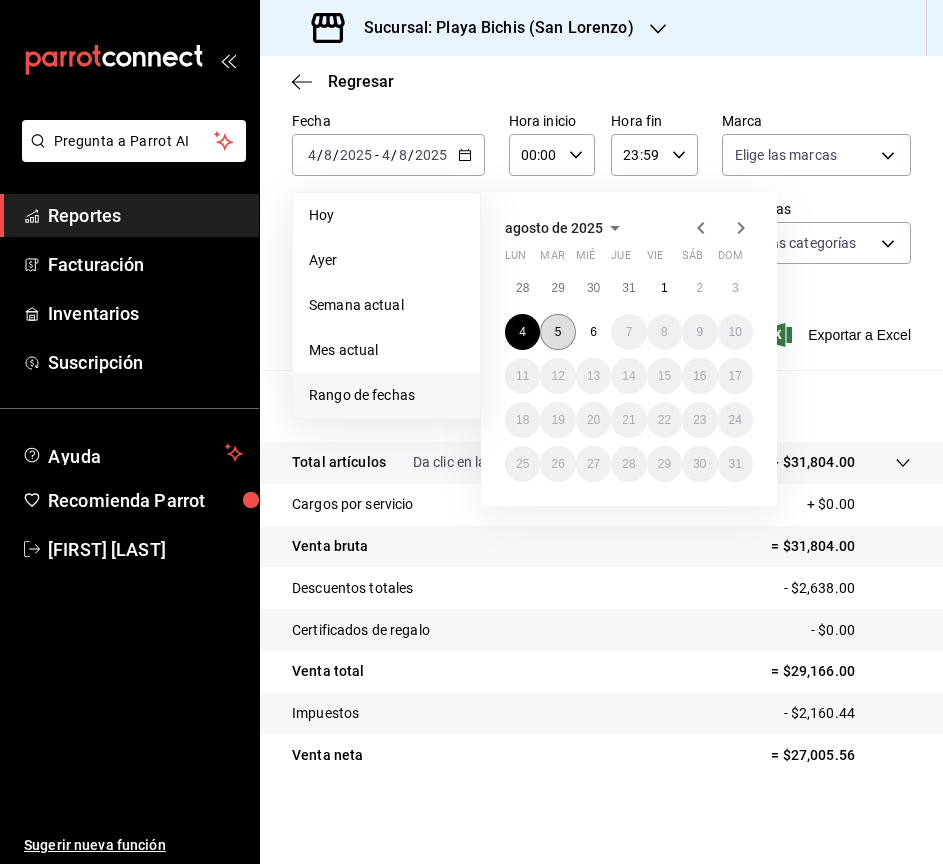 click on "5" at bounding box center [557, 332] 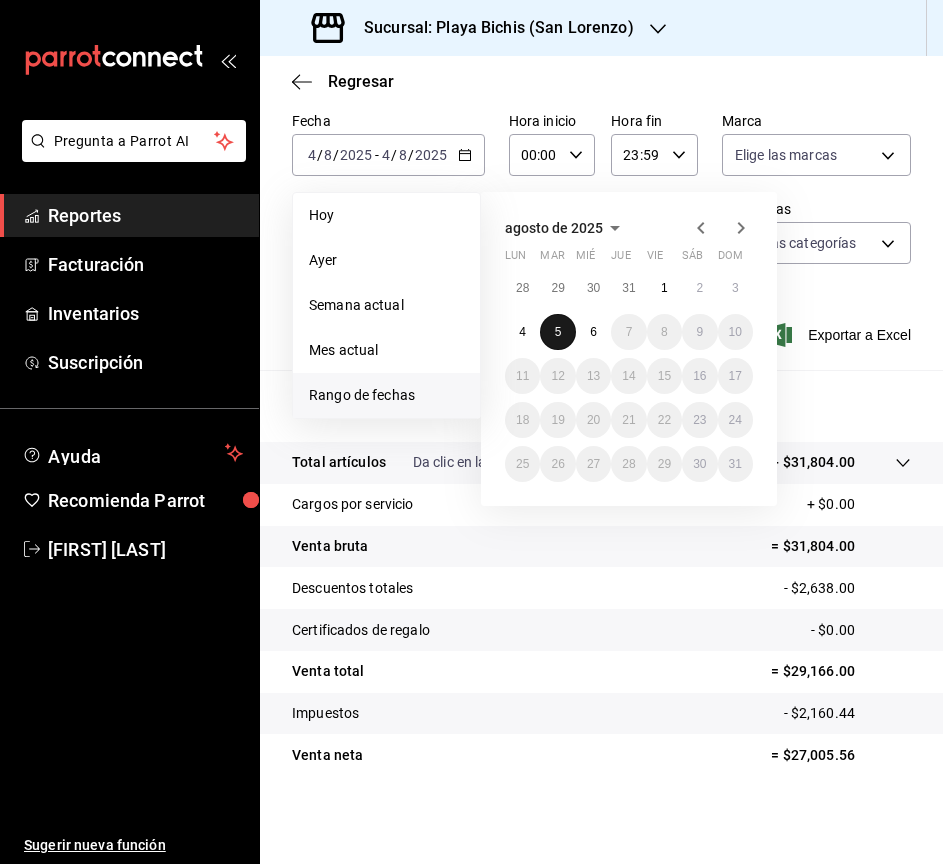 click on "5" at bounding box center (557, 332) 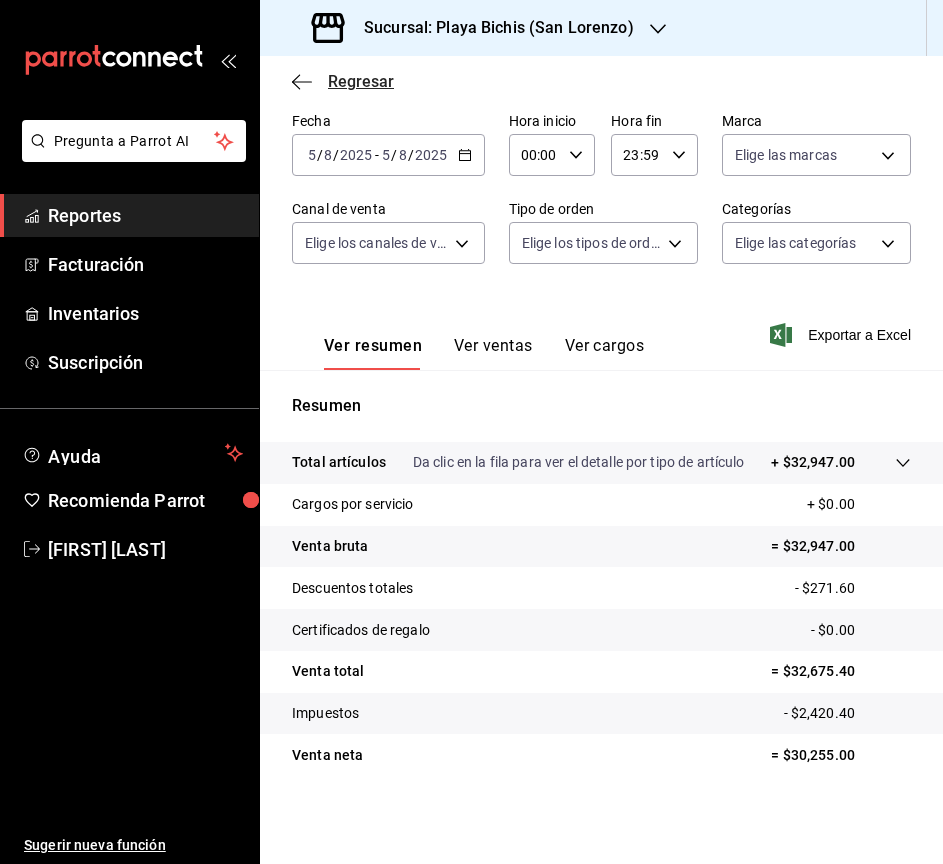 click 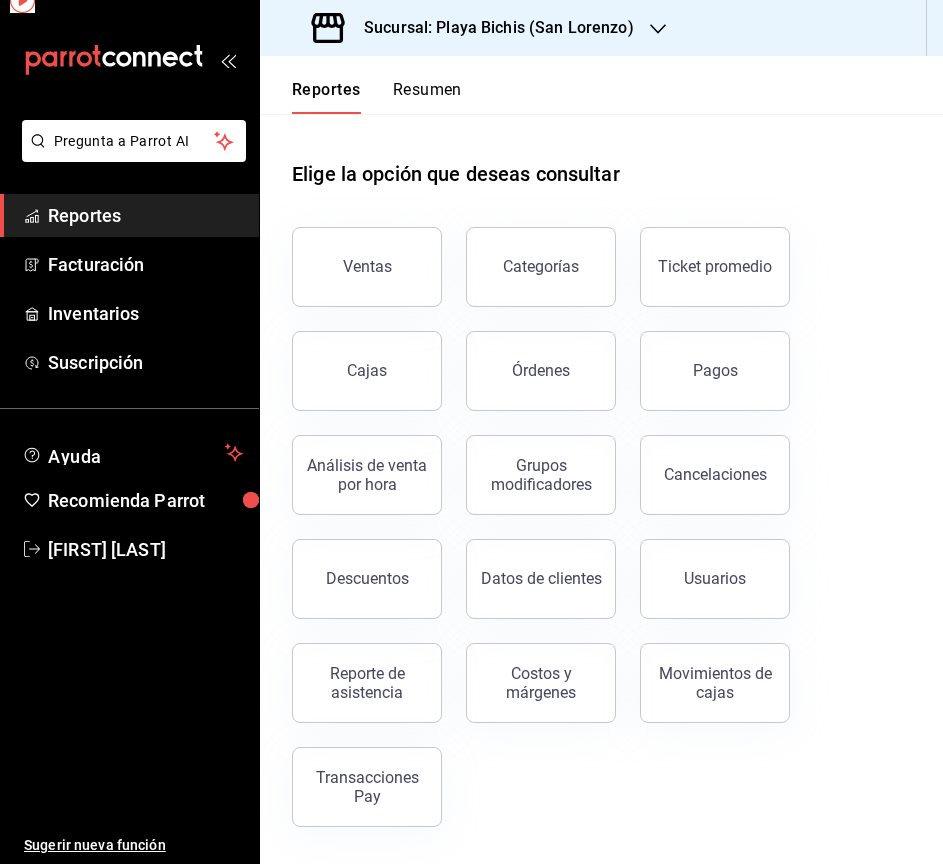 click on "Reportes" at bounding box center [326, 97] 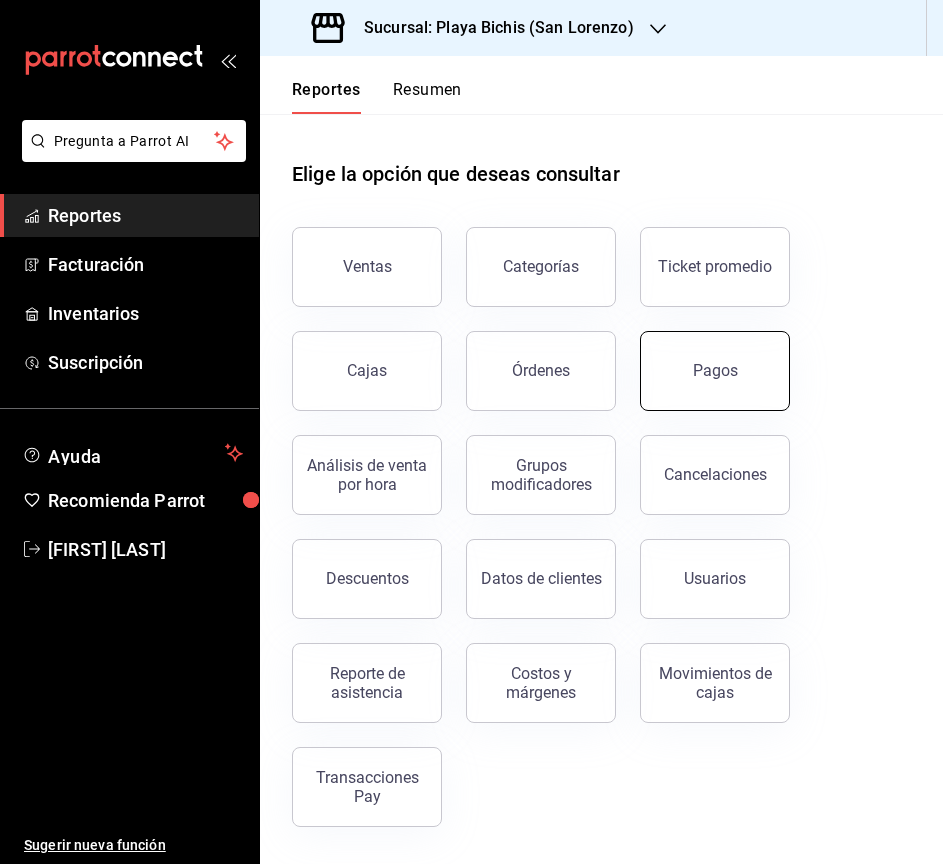 click on "Pagos" at bounding box center [715, 371] 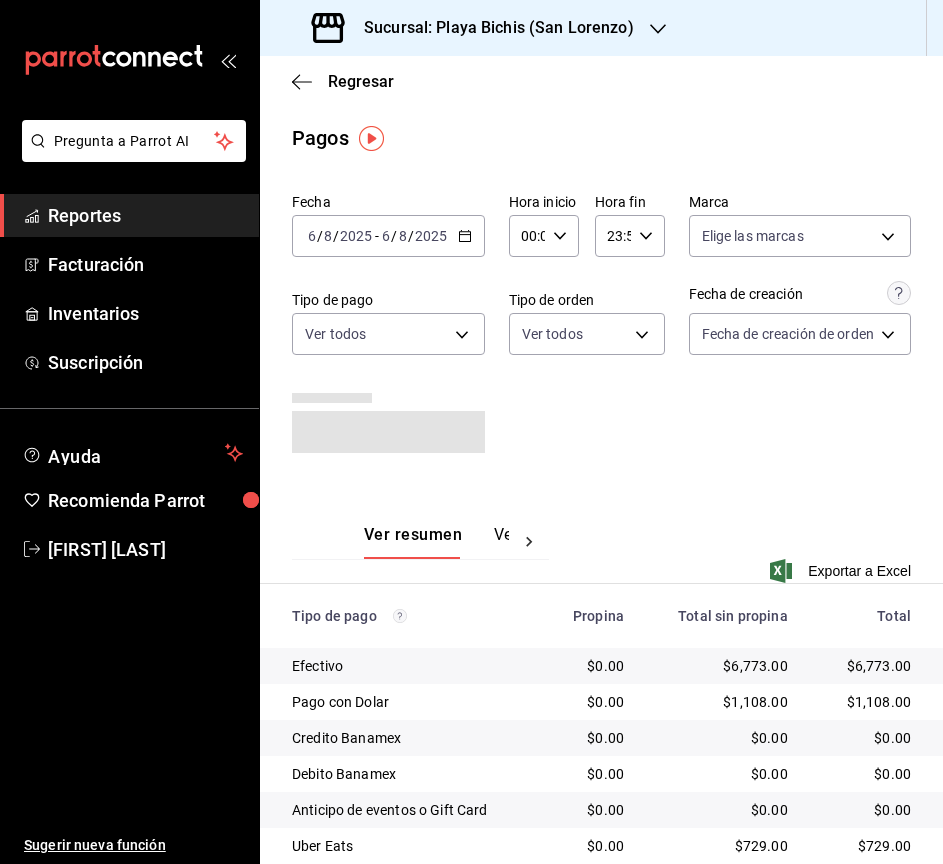 click 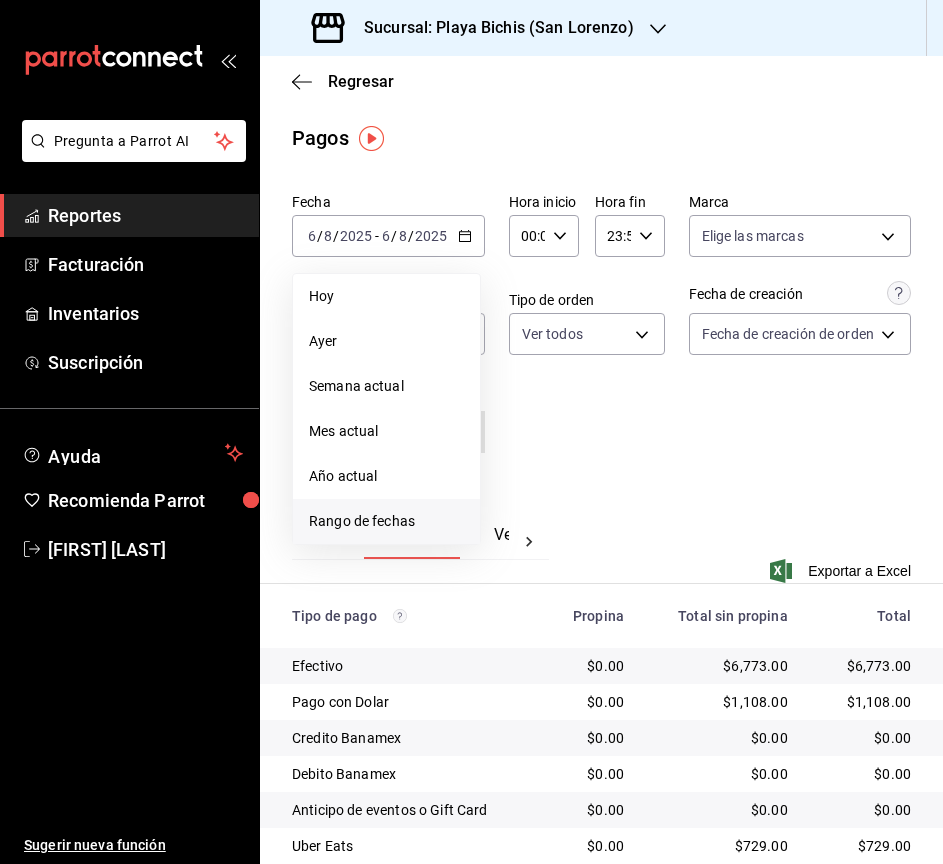 click on "Rango de fechas" at bounding box center (386, 521) 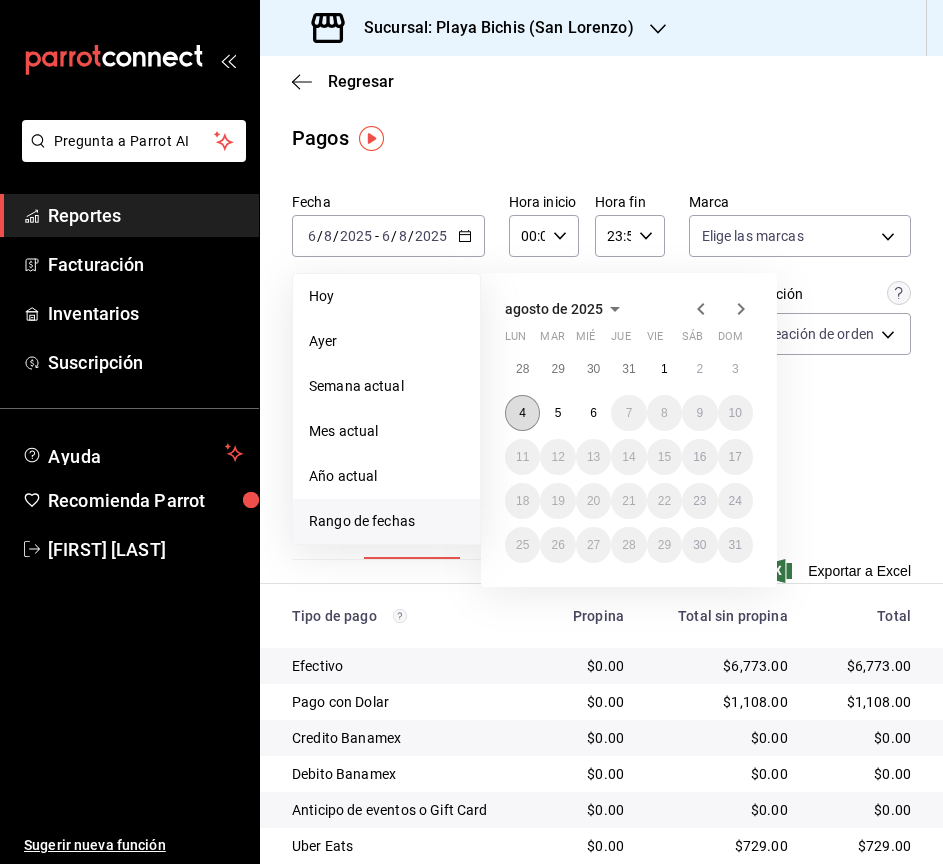 click on "4" at bounding box center (522, 413) 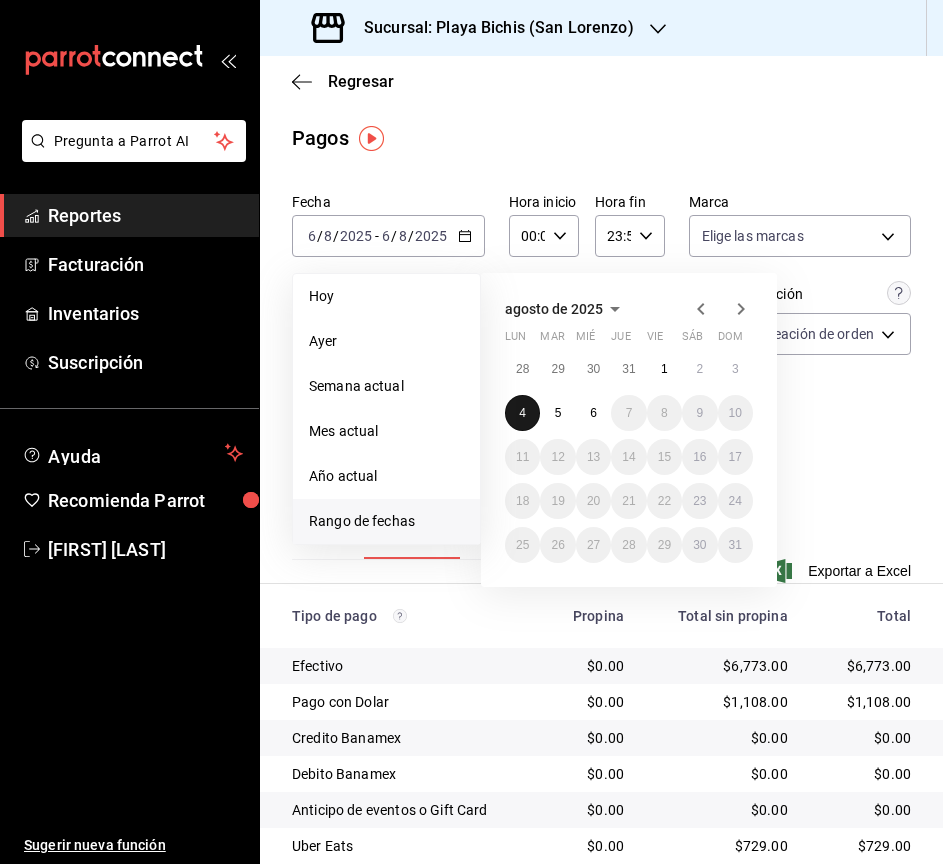 click on "4" at bounding box center (522, 413) 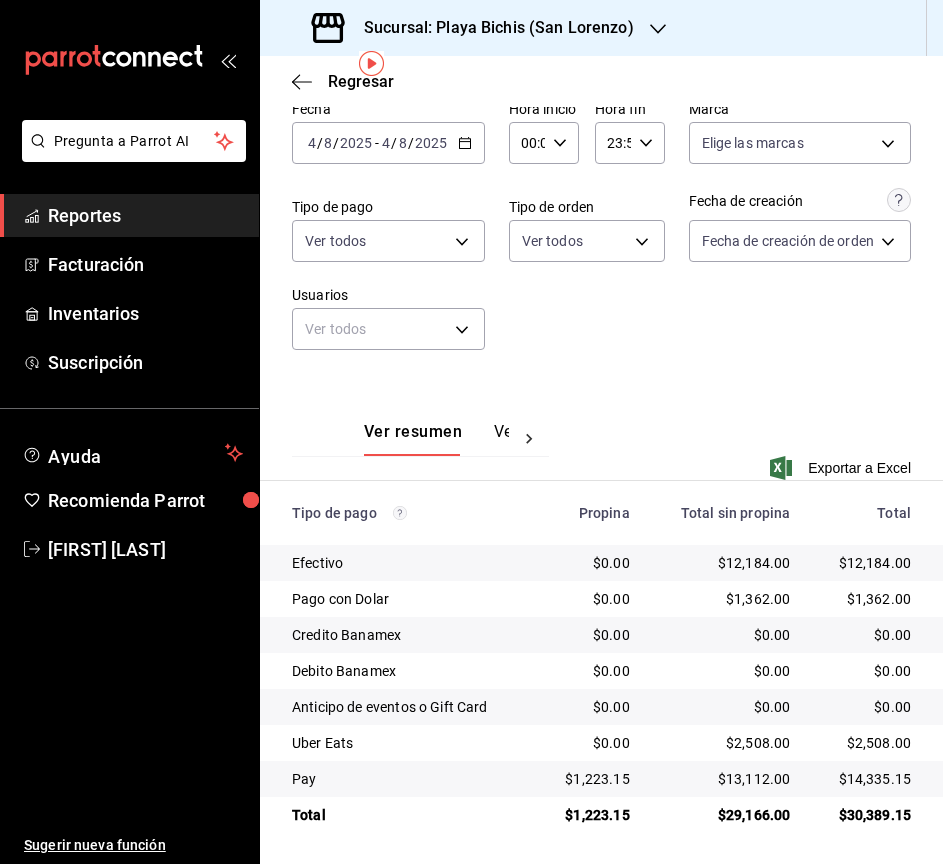 scroll, scrollTop: 94, scrollLeft: 0, axis: vertical 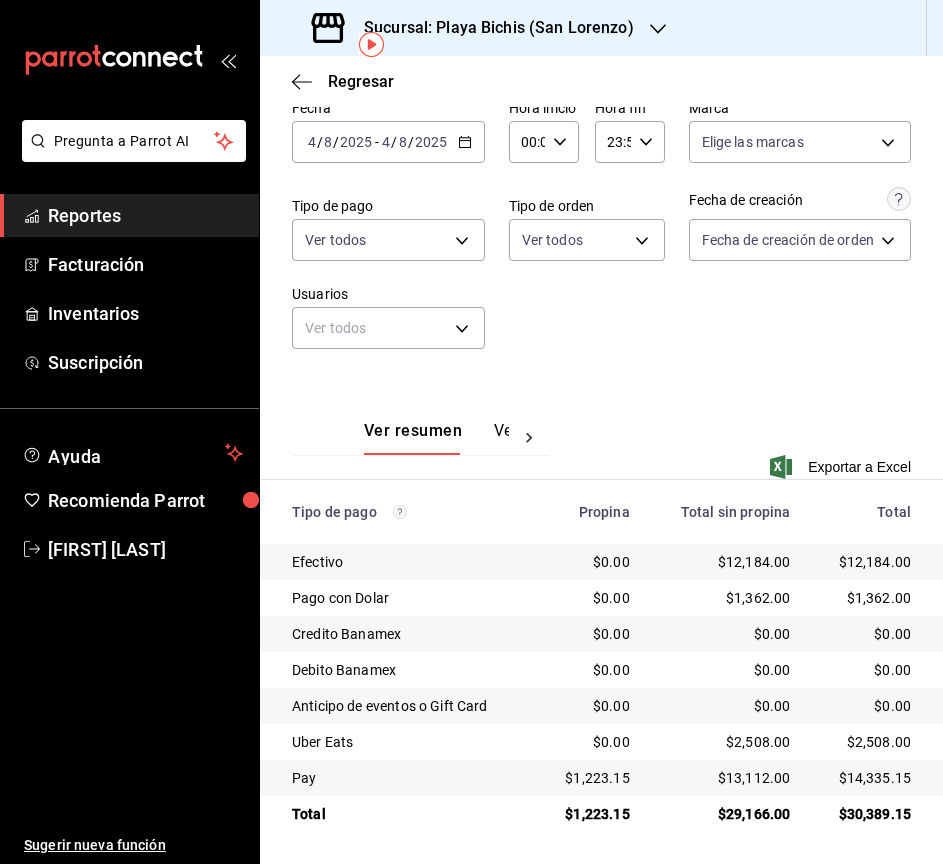 click 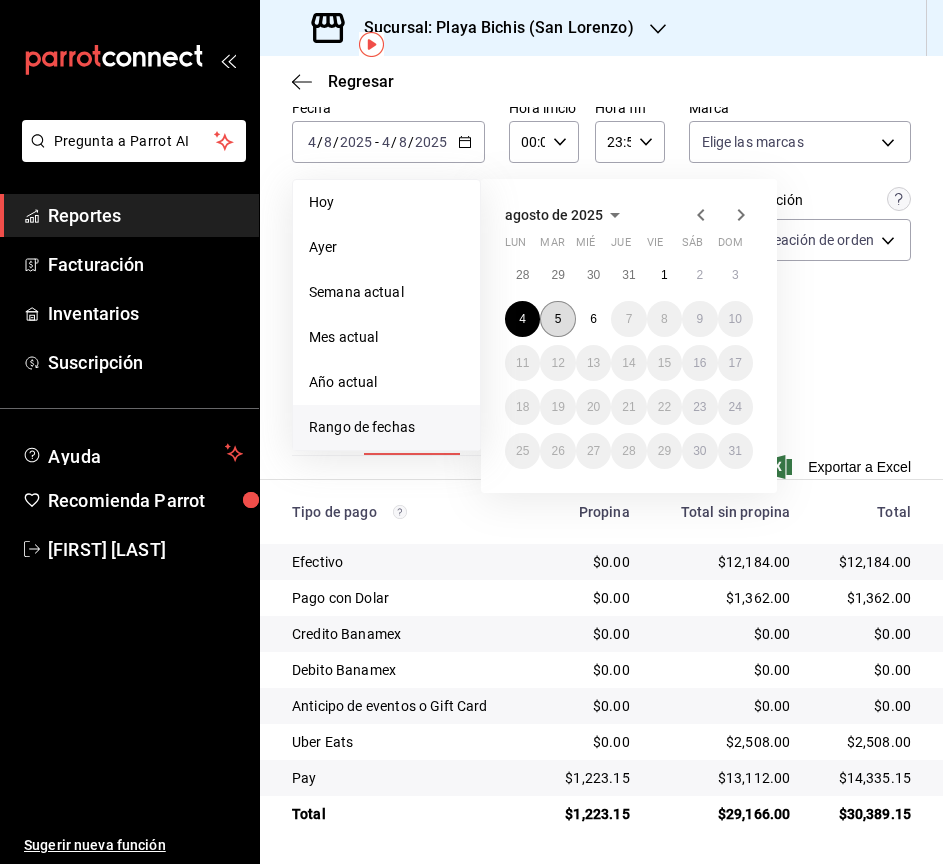 click on "5" at bounding box center (557, 319) 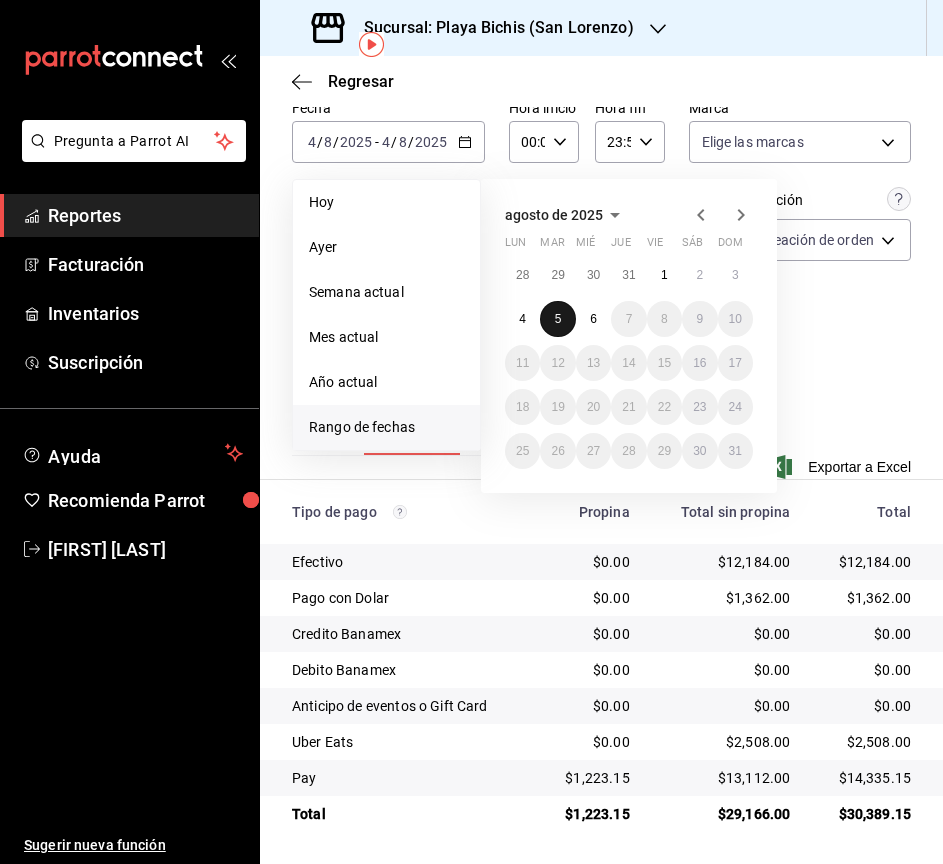 click on "5" at bounding box center (557, 319) 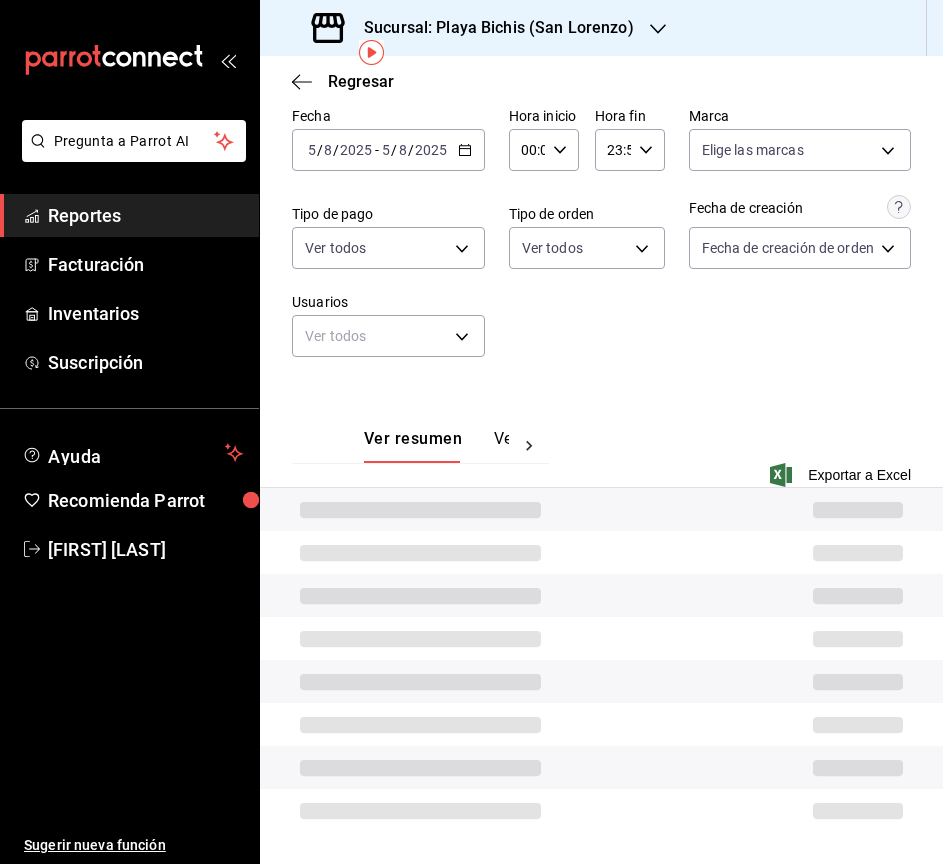 click on "Fecha 2025-08-05 5 / 8 / 2025 - 2025-08-05 5 / 8 / 2025 Hora inicio 00:00 Hora inicio Hora fin 23:59 Hora fin Marca Elige las marcas Tipo de pago Ver todos Tipo de orden Ver todos Fecha de creación   Fecha de creación de orden ORDER Usuarios Ver todos null" at bounding box center (601, 240) 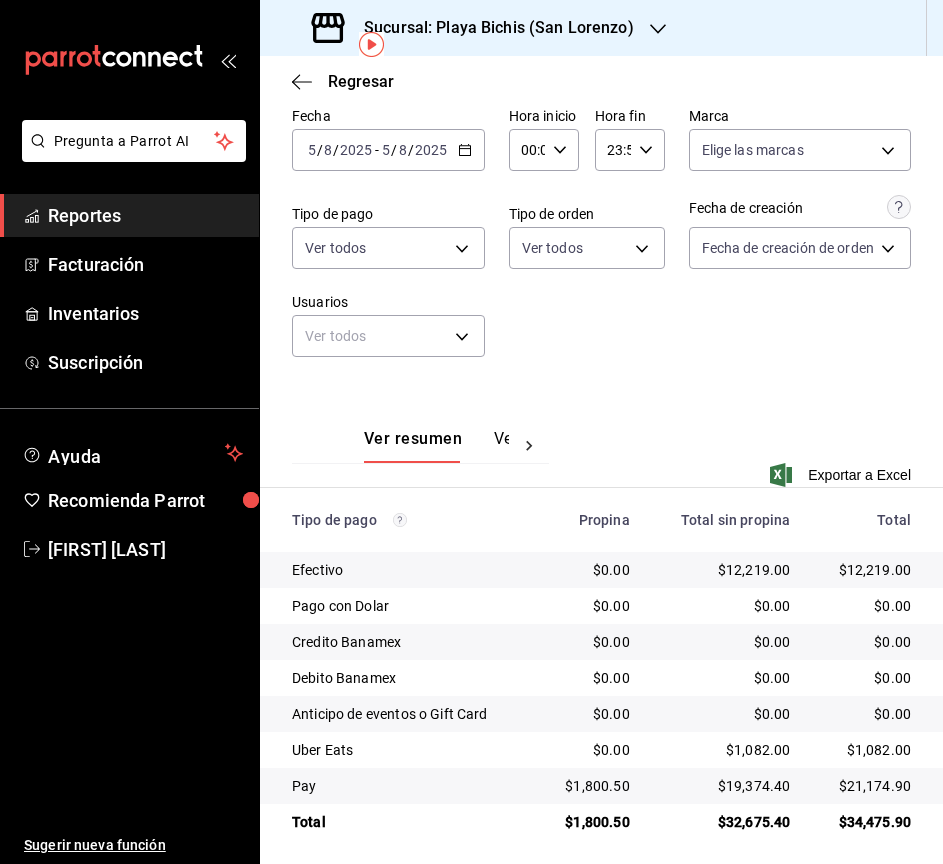 scroll, scrollTop: 94, scrollLeft: 0, axis: vertical 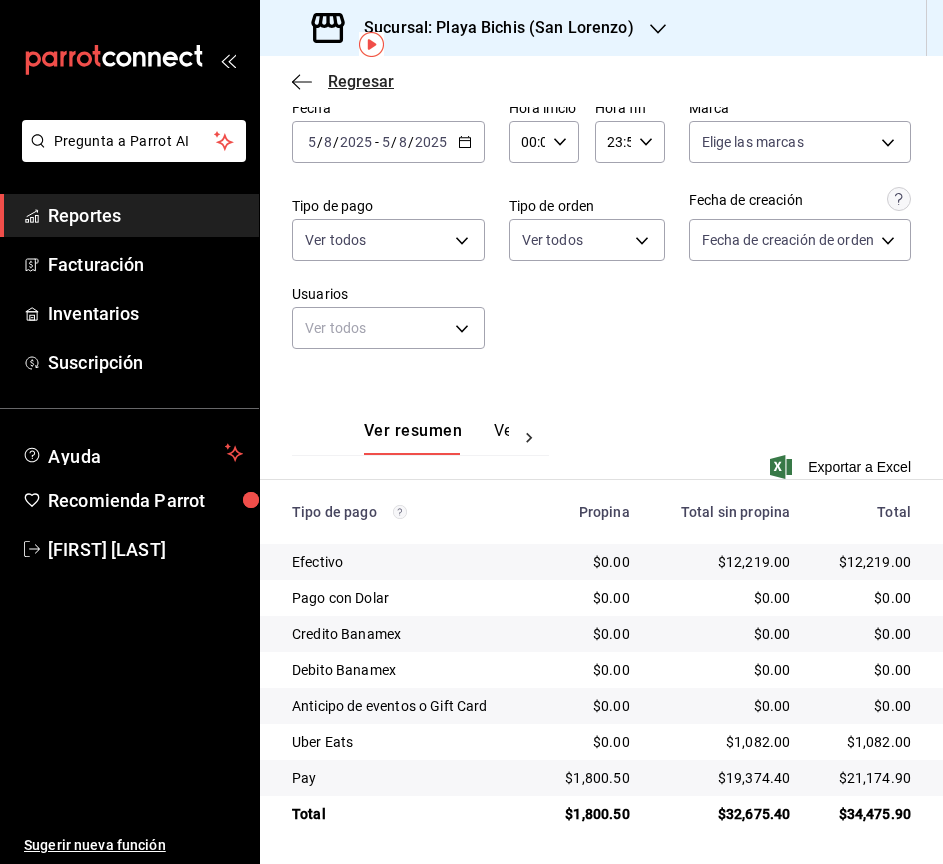 click 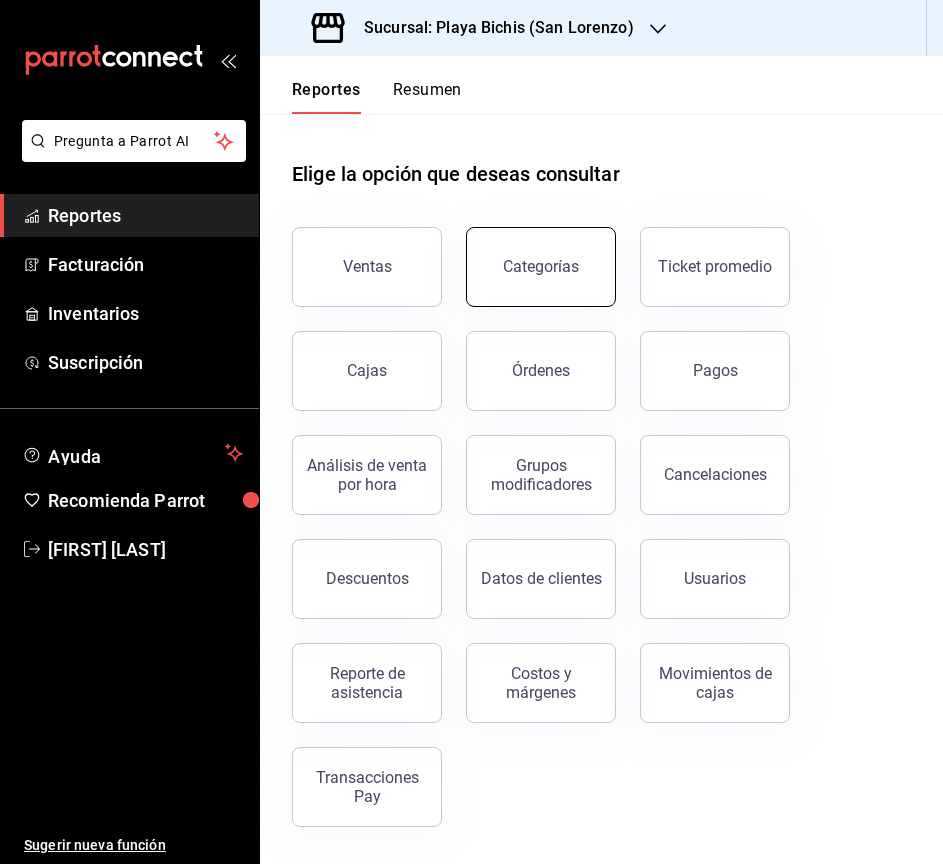 click on "Categorías" at bounding box center [541, 267] 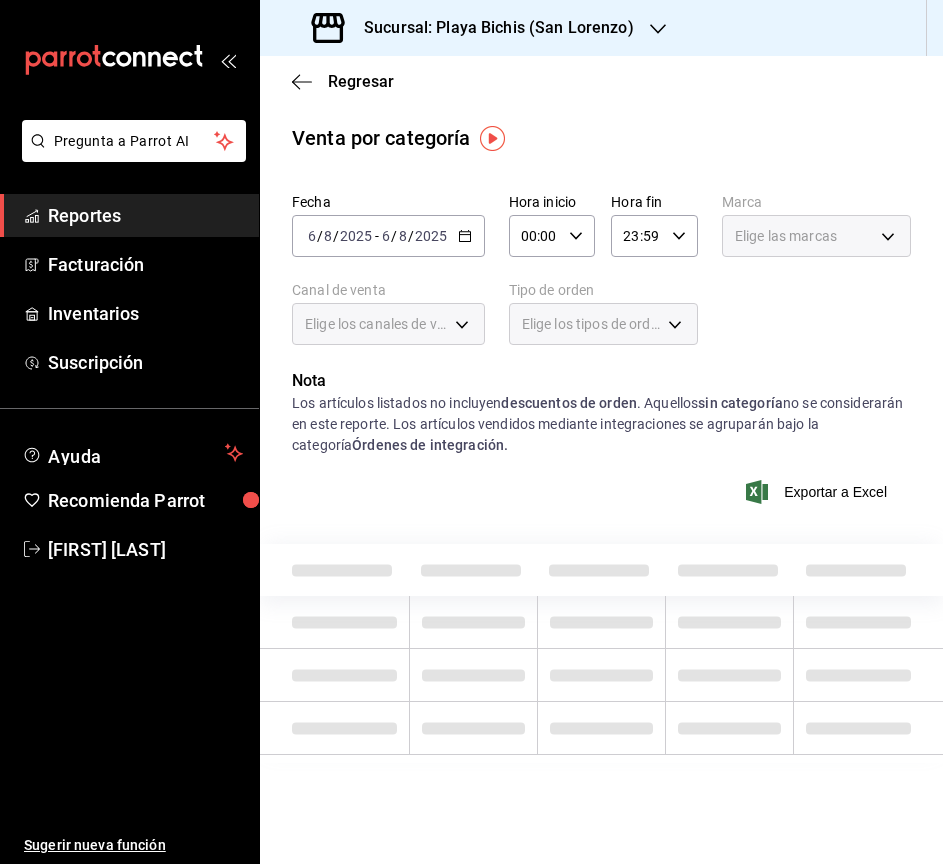 click on "2025-08-06 6 / 8 / 2025 - 2025-08-06 6 / 8 / 2025" at bounding box center [388, 236] 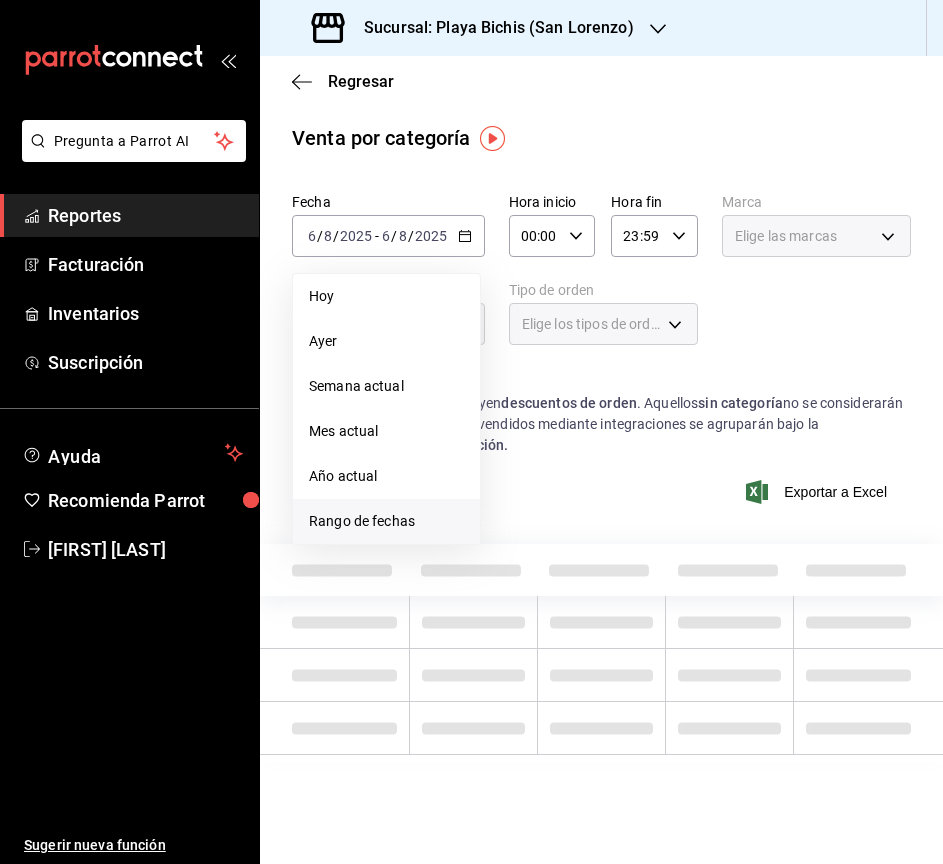 click on "Rango de fechas" at bounding box center (386, 521) 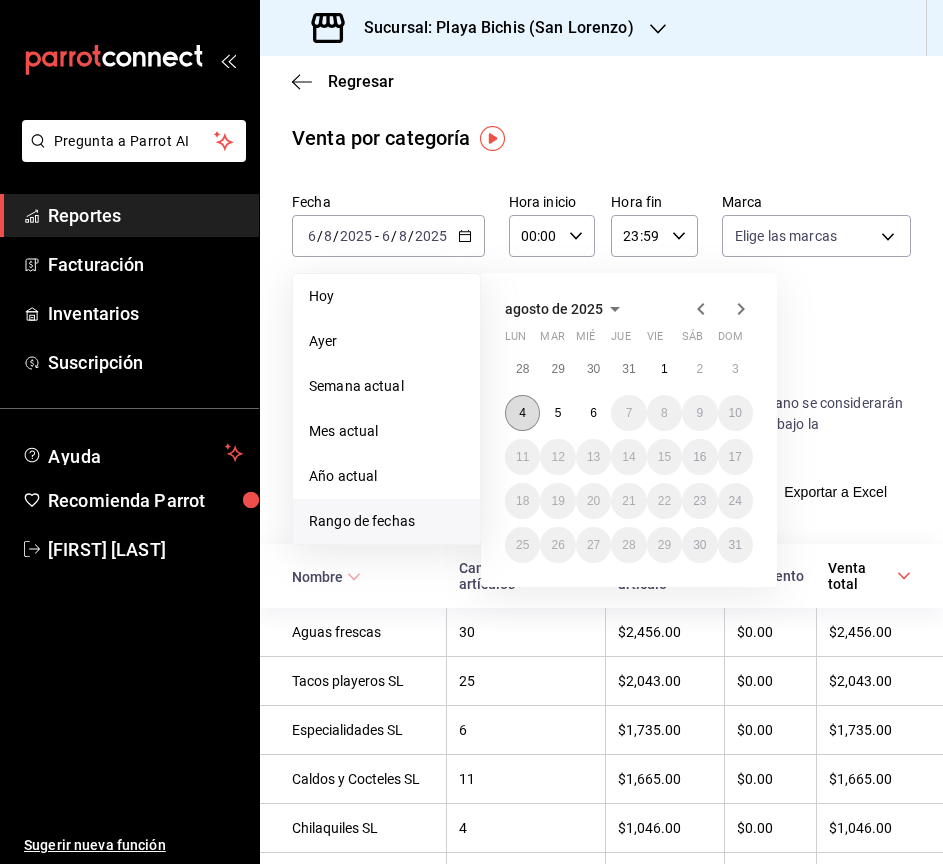 click on "4" at bounding box center [522, 413] 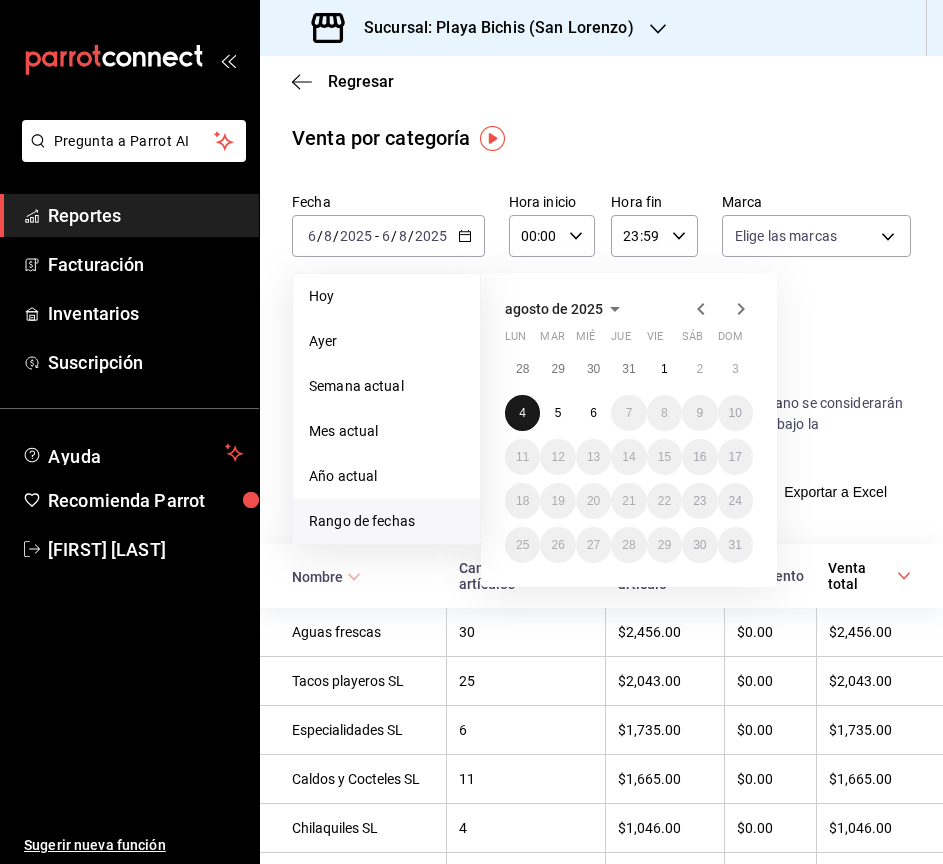 click on "4" at bounding box center [522, 413] 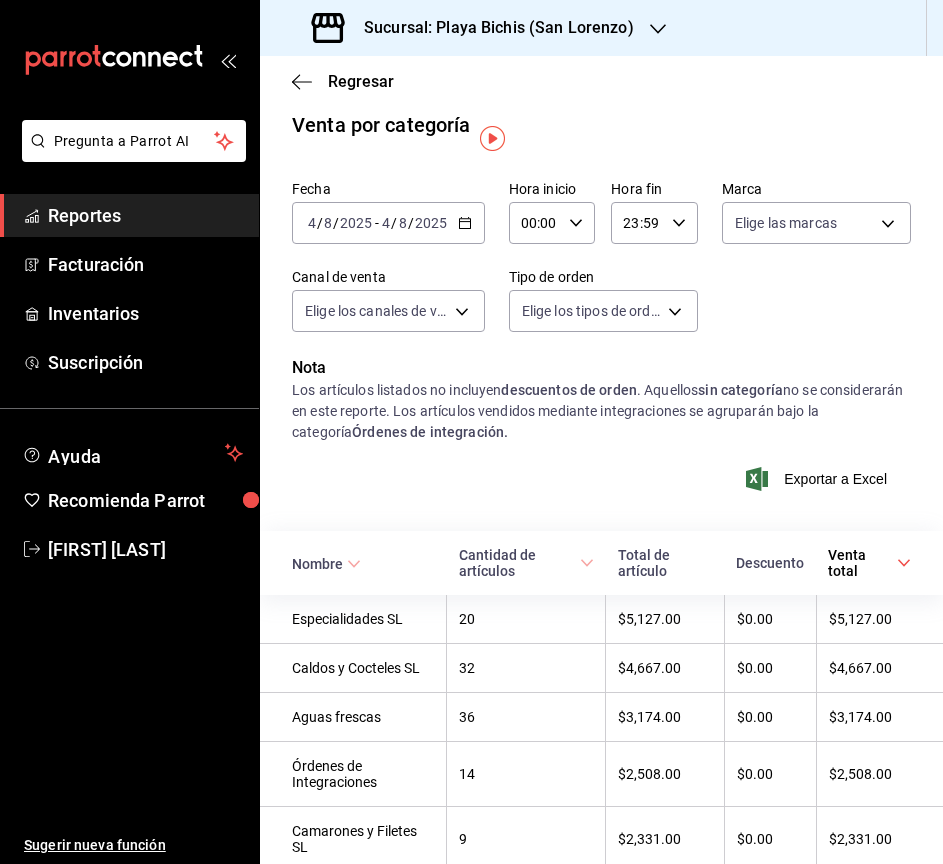 scroll, scrollTop: 0, scrollLeft: 0, axis: both 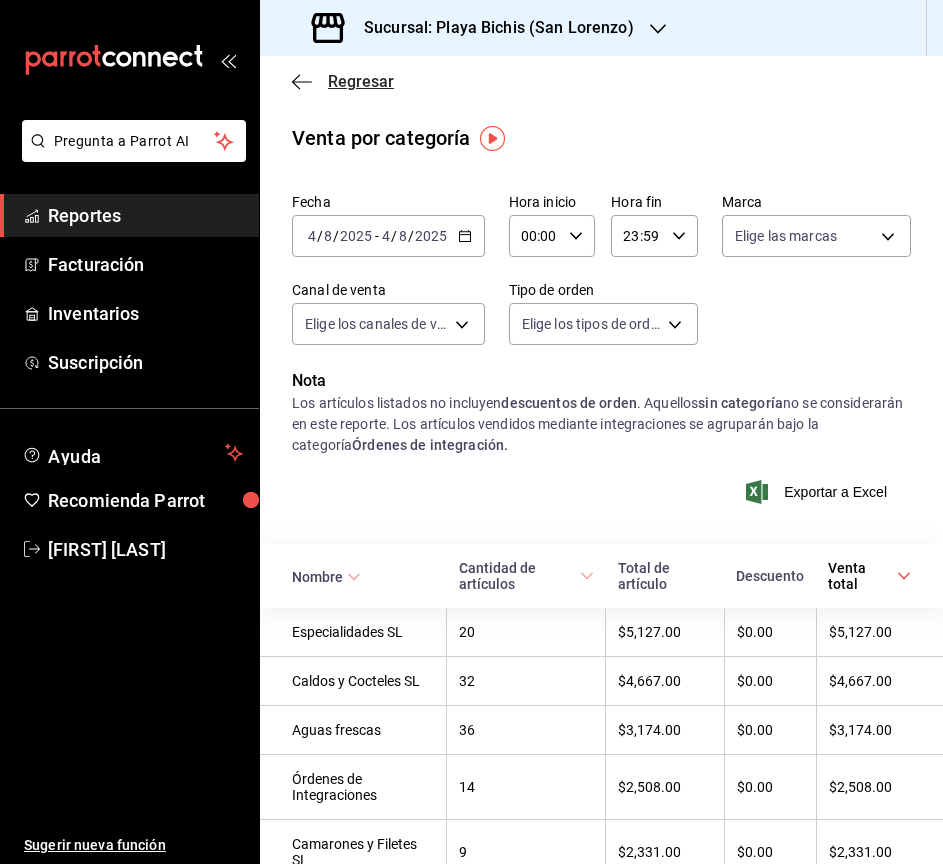 click 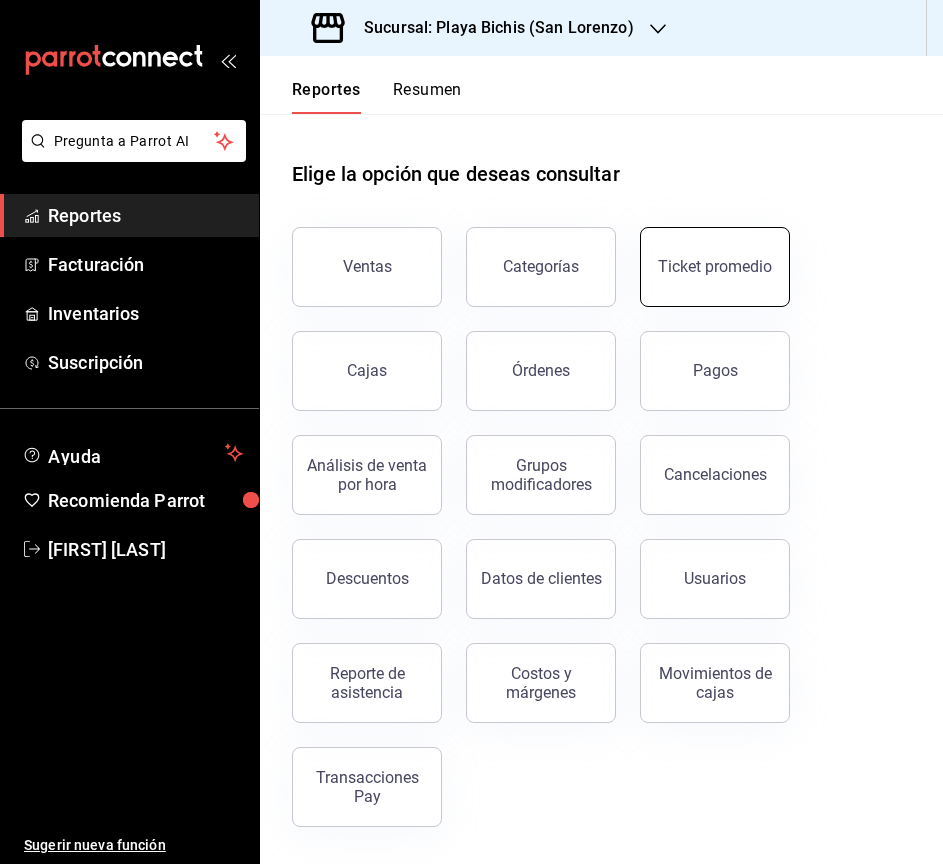 click on "Ticket promedio" at bounding box center (715, 266) 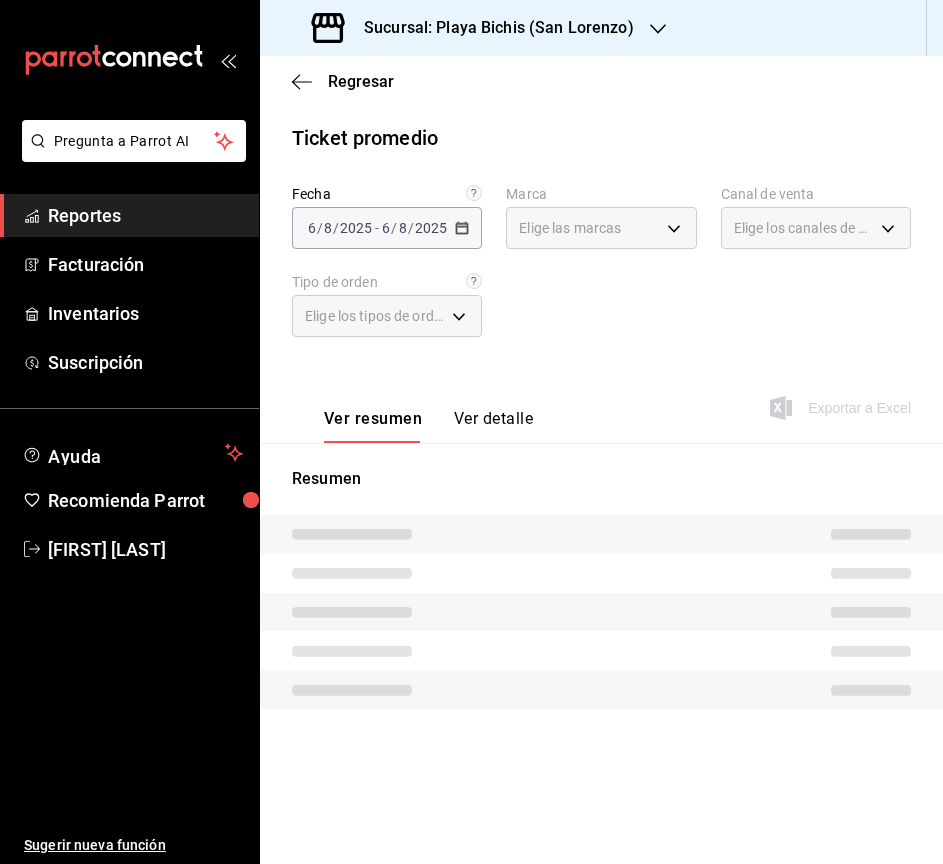 type on "c2db145c-7f15-421d-baa5-27fbbe9efb3f" 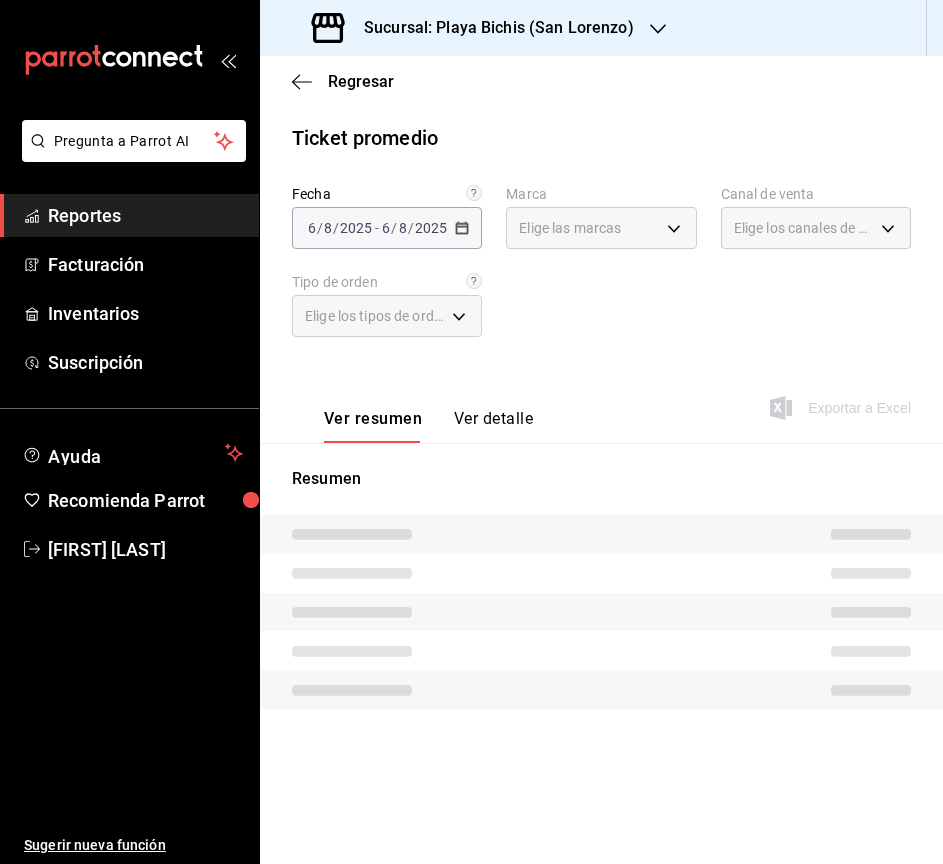type on "PARROT,UBER_EATS,RAPPI,DIDI_FOOD,ONLINE" 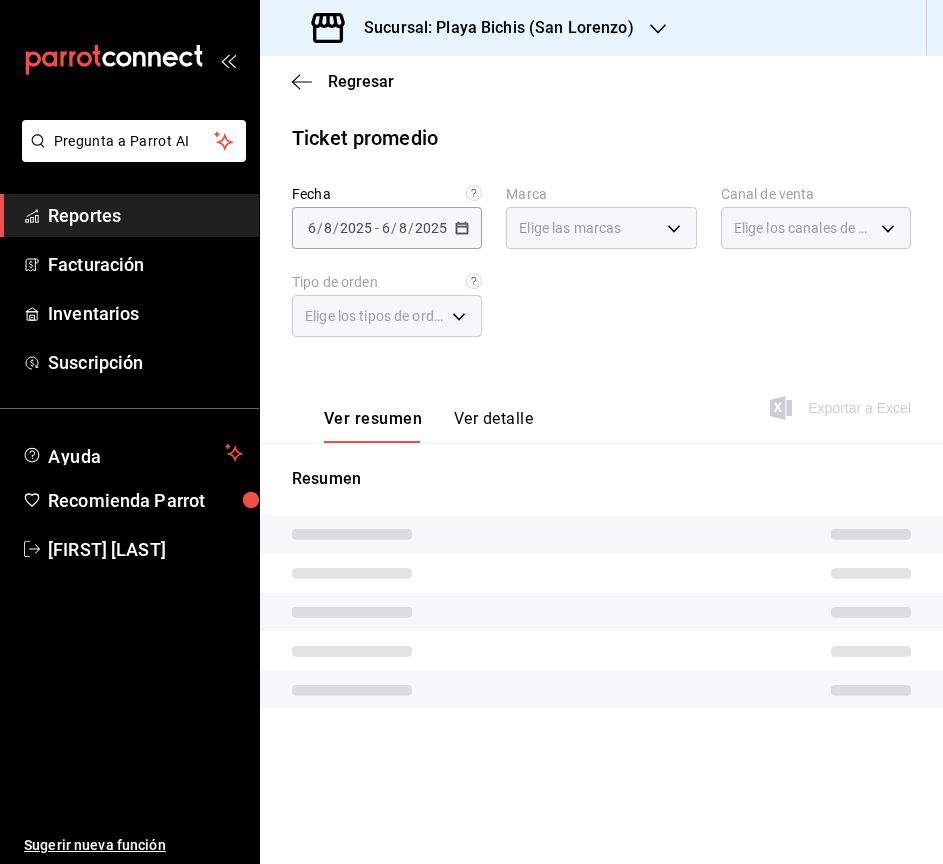 type on "fed166ec-af9b-4742-9410-c21d5af822f6,d71e991f-ff5b-4ffe-813d-1e2a876e5494,0ed0e51a-234b-4173-b731-cdc22b7d98e3,EXTERNAL" 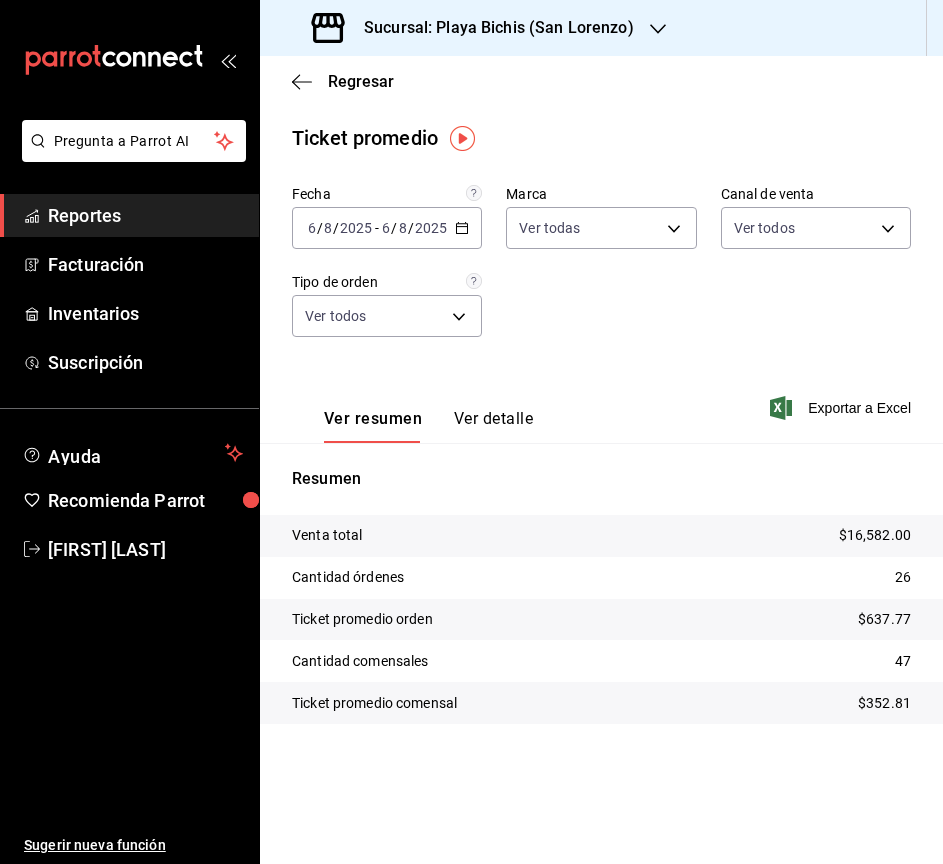click on "Ver detalle" at bounding box center [493, 426] 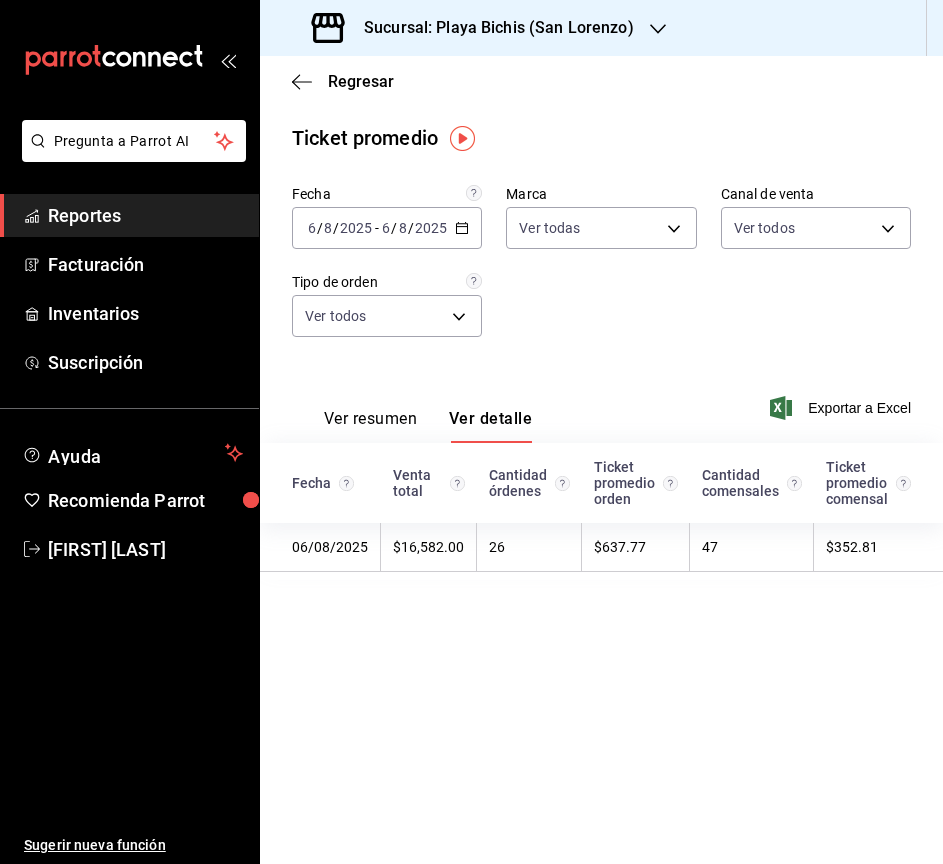 click on "Cantidad comensales" at bounding box center (752, 483) 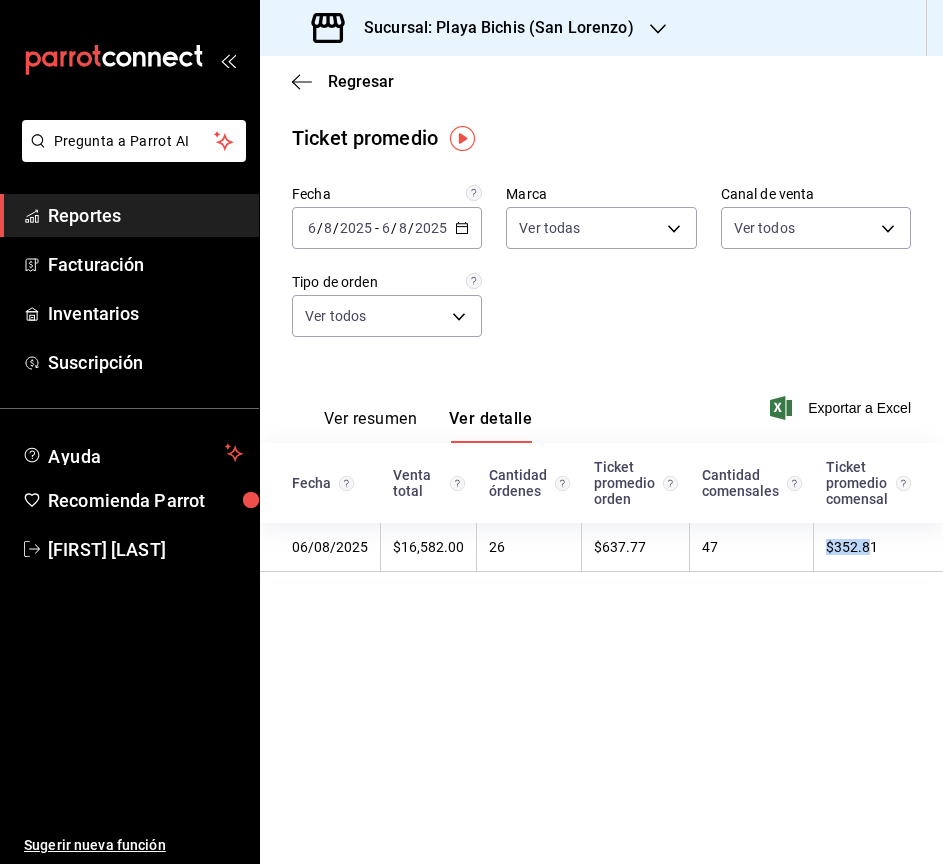 drag, startPoint x: 863, startPoint y: 539, endPoint x: 930, endPoint y: 549, distance: 67.74216 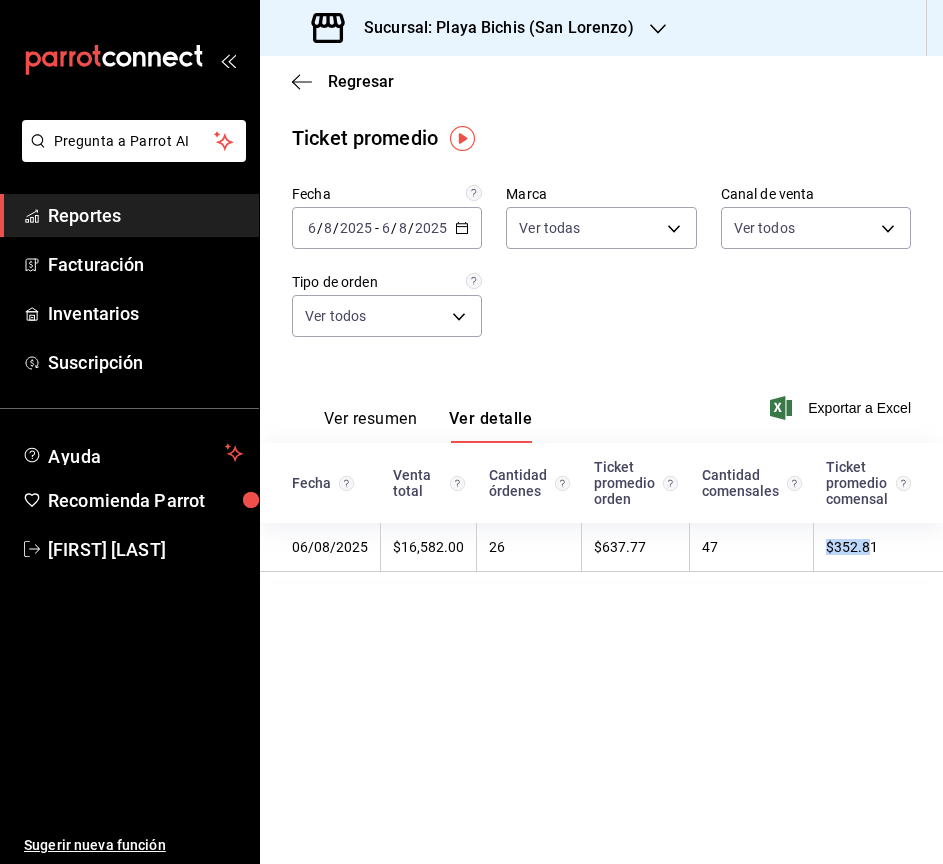 click on "$352.81" at bounding box center (878, 547) 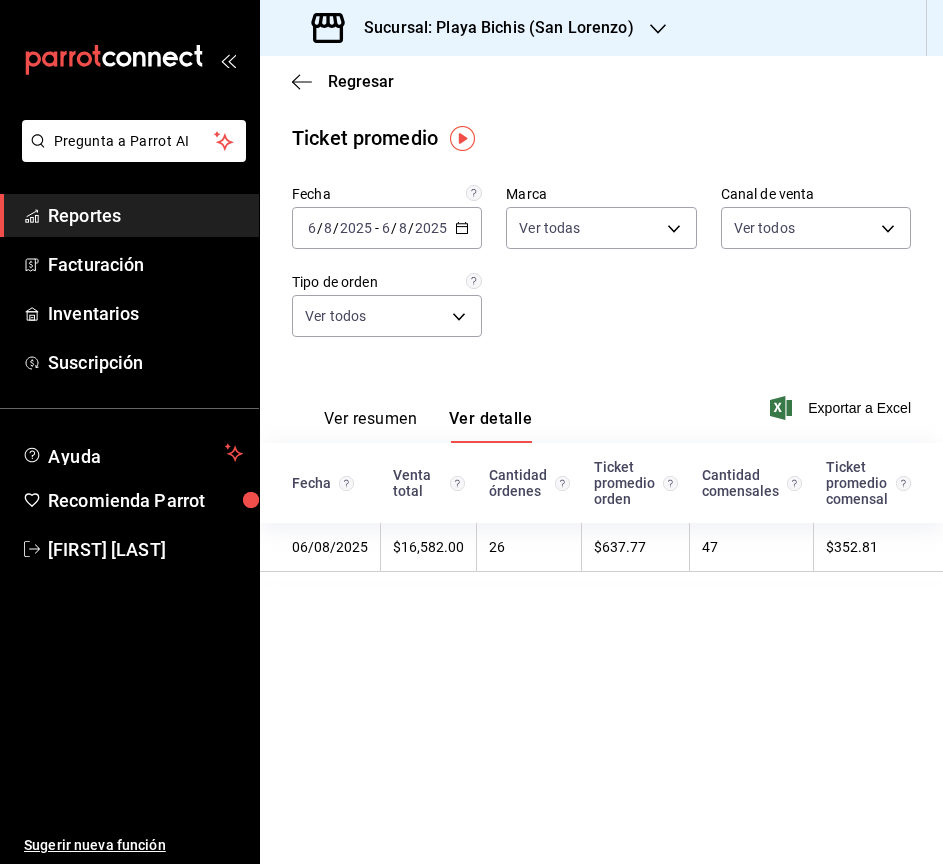 click on "2025-08-06 6 / 8 / 2025 - 2025-08-06 6 / 8 / 2025" at bounding box center [387, 228] 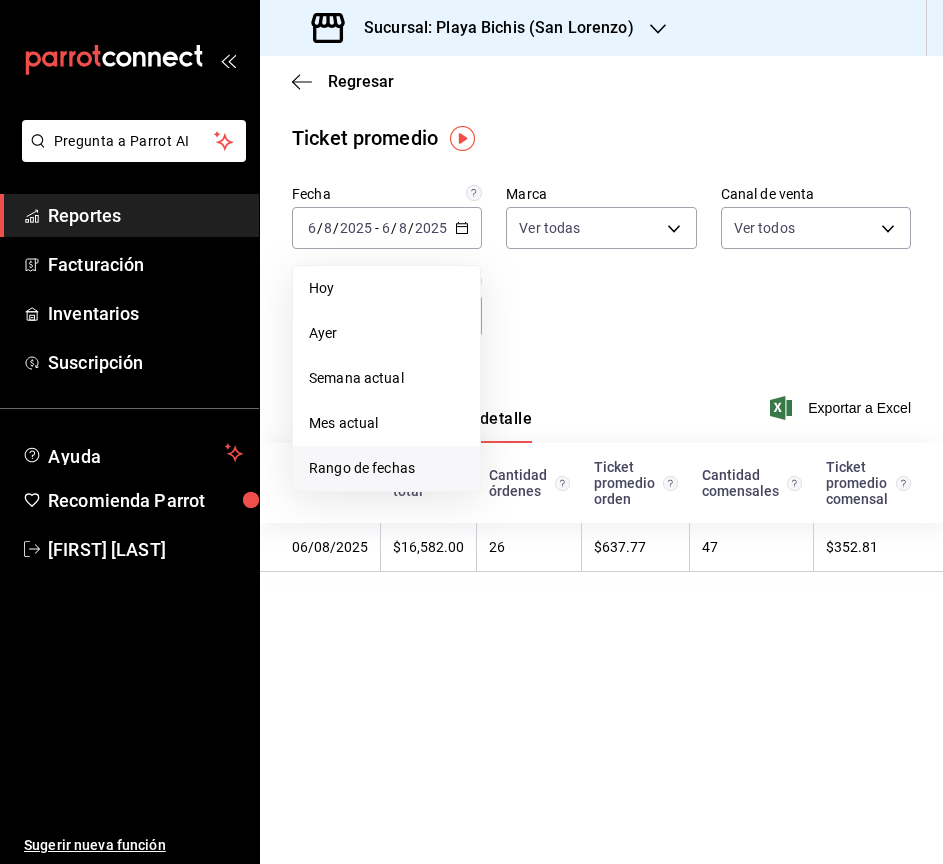 click on "Rango de fechas" at bounding box center [386, 468] 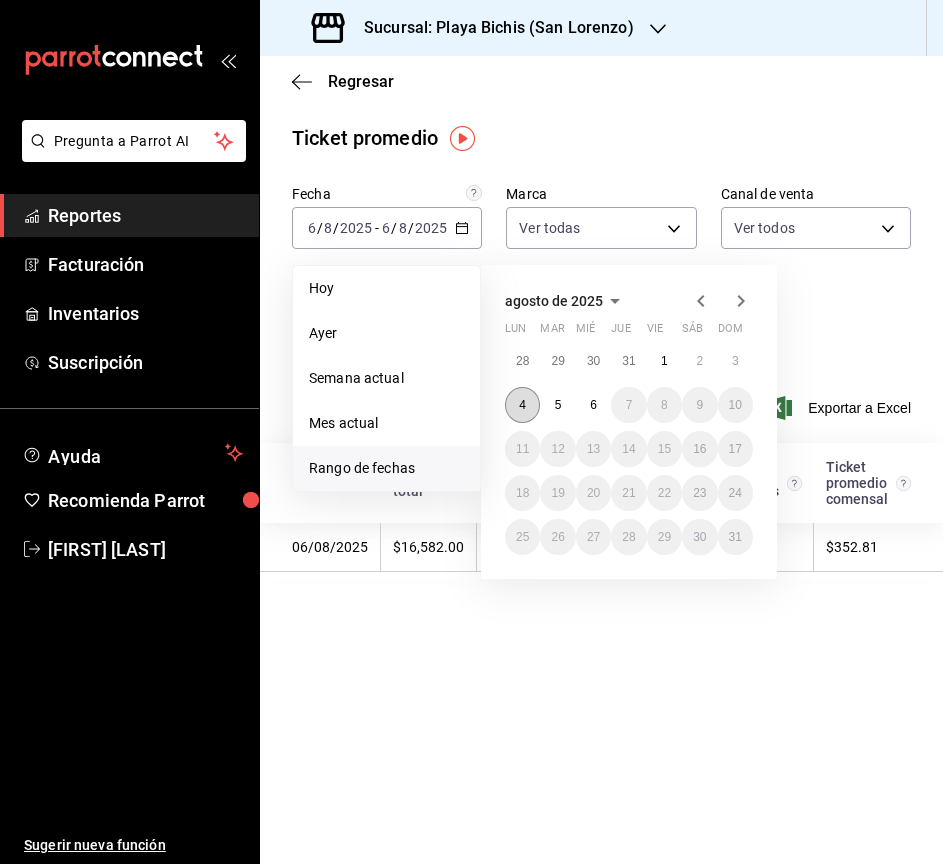 click on "4" at bounding box center (522, 405) 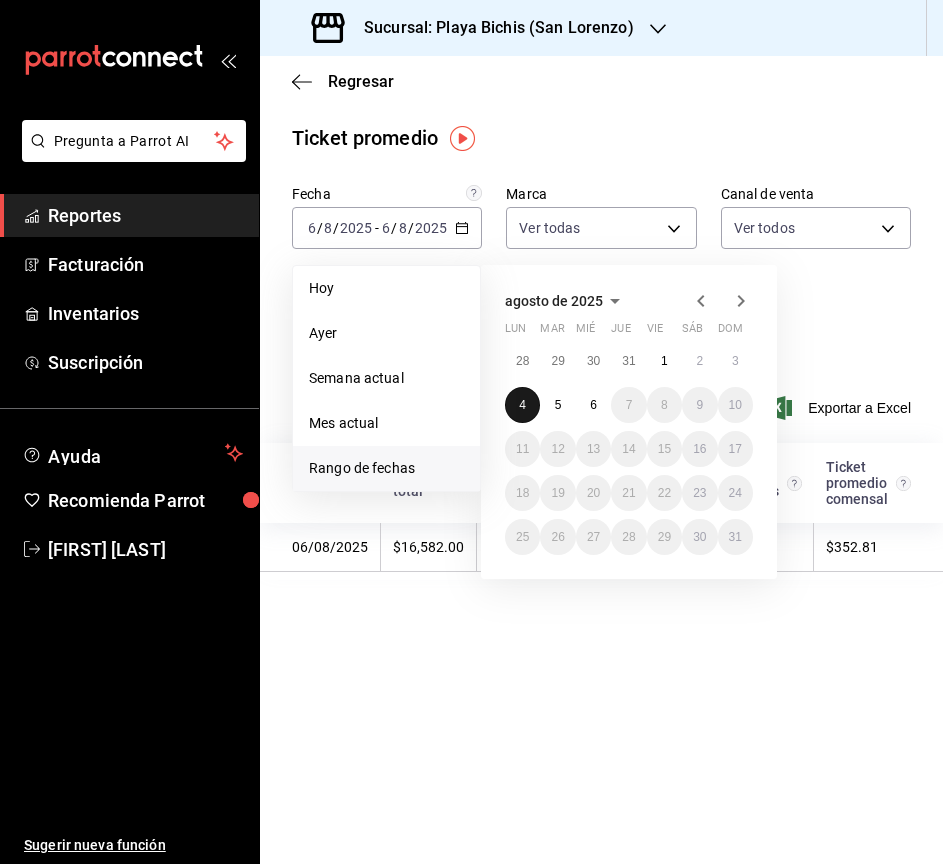 click on "4" at bounding box center [522, 405] 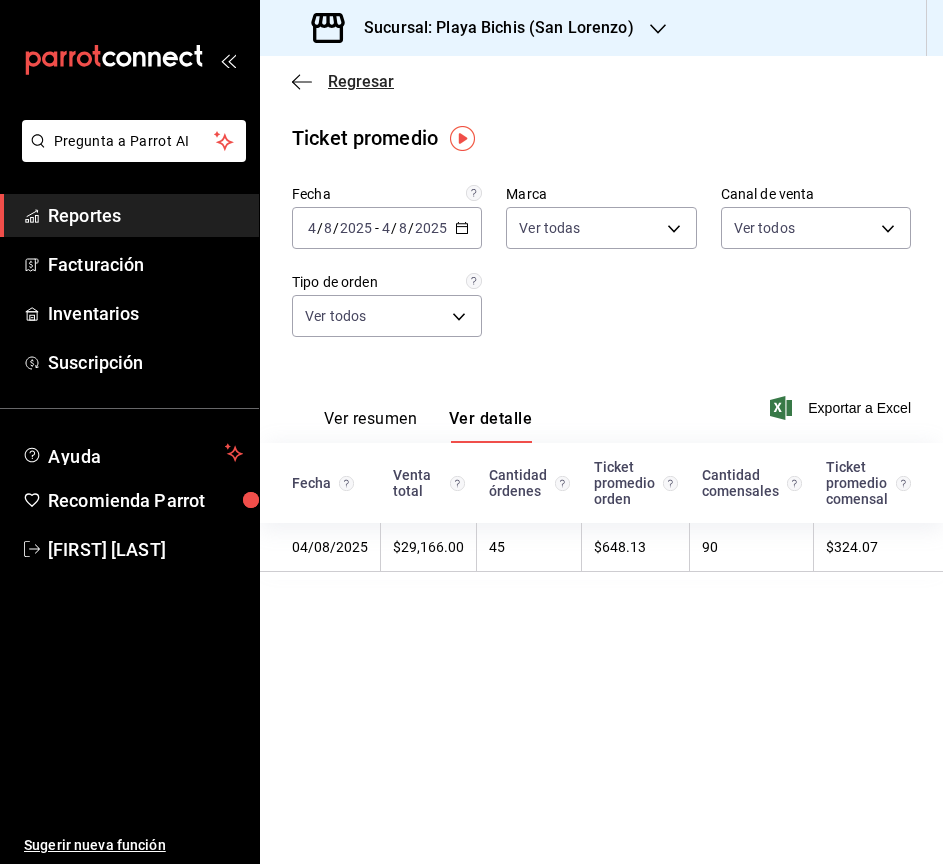 click 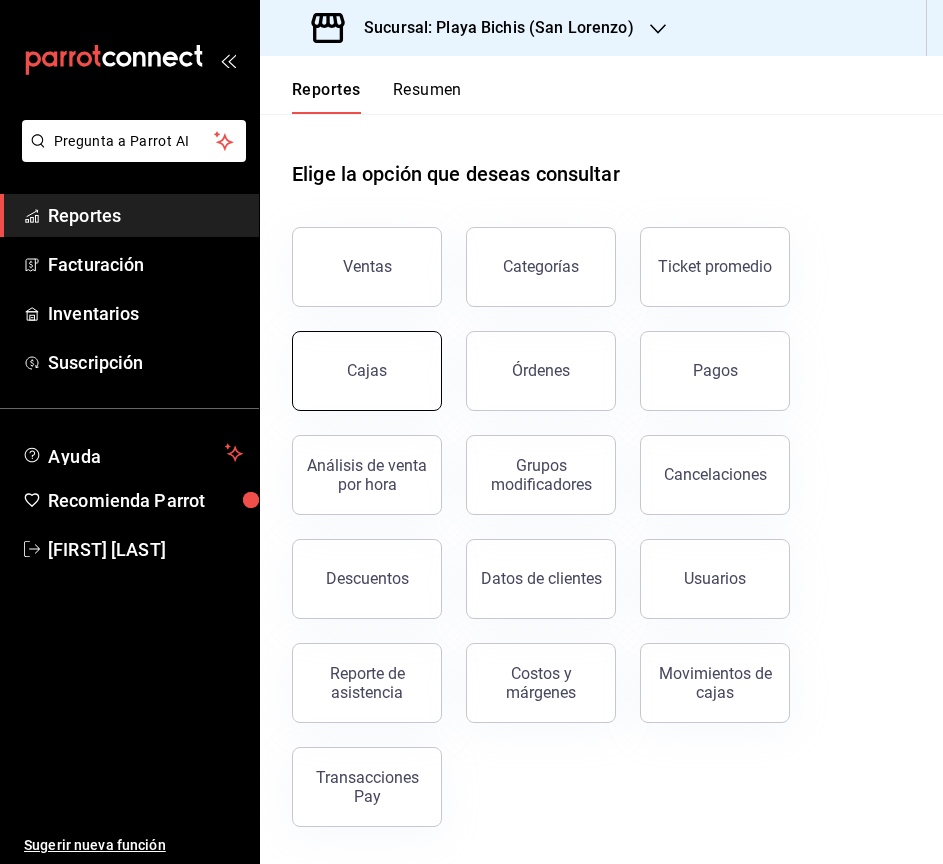 click on "Cajas" at bounding box center (367, 371) 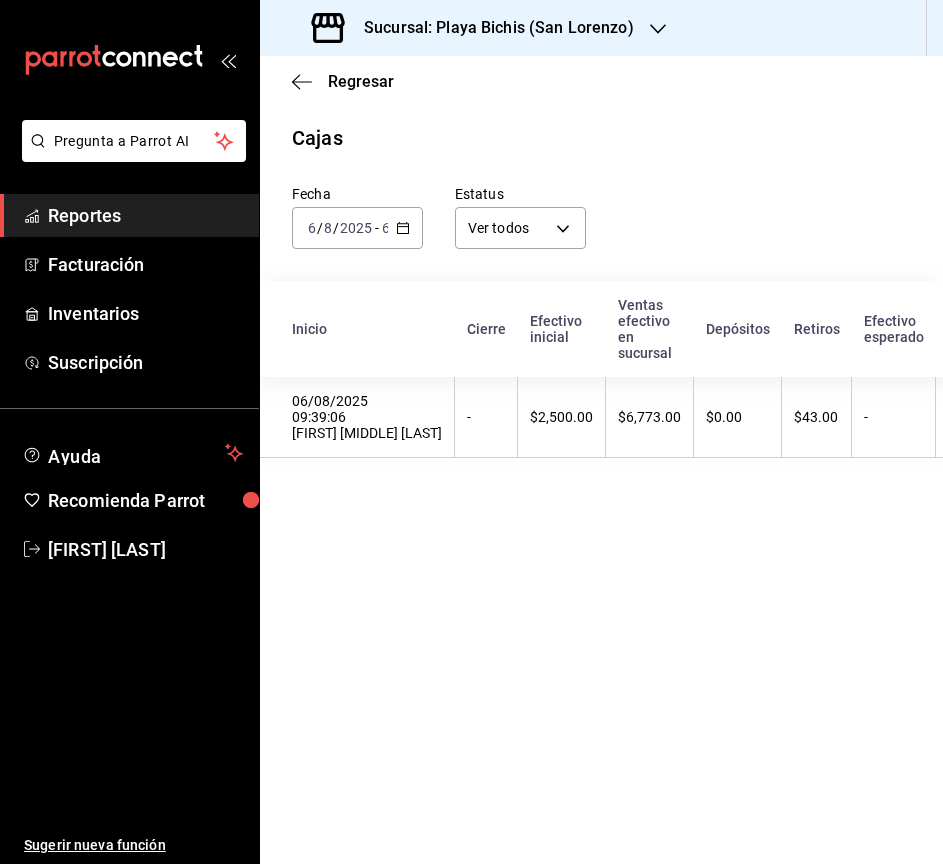 click 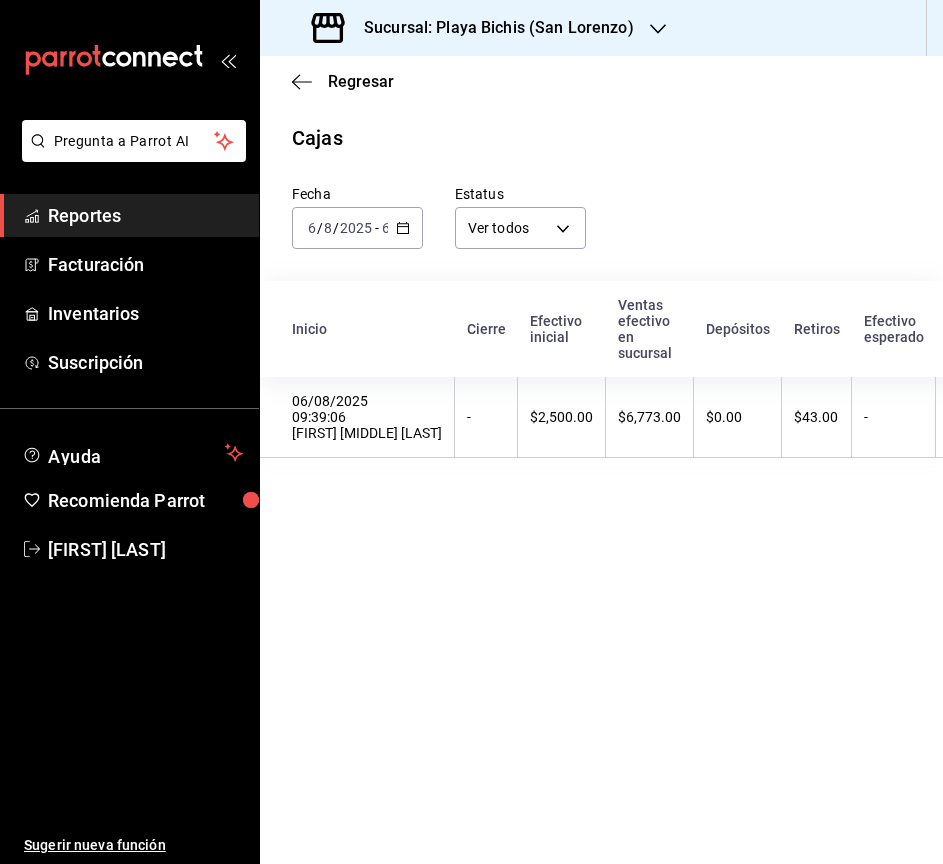 click on "Regresar Cajas Fecha 2025-08-06 6 / 8 / 2025 - 2025-08-06 6 / 8 / 2025 Estatus Ver todos ALL Inicio Cierre Efectivo inicial Ventas efectivo en sucursal Depósitos Retiros Efectivo esperado Efectivo declarado Diferencia efectivo Retenciones Estatus 06/08/2025
09:39:06
[FIRST] [MIDDLE] [LAST] - $2,500.00 $6,773.00 $0.00 $43.00 - - - - Abierta" at bounding box center [601, 460] 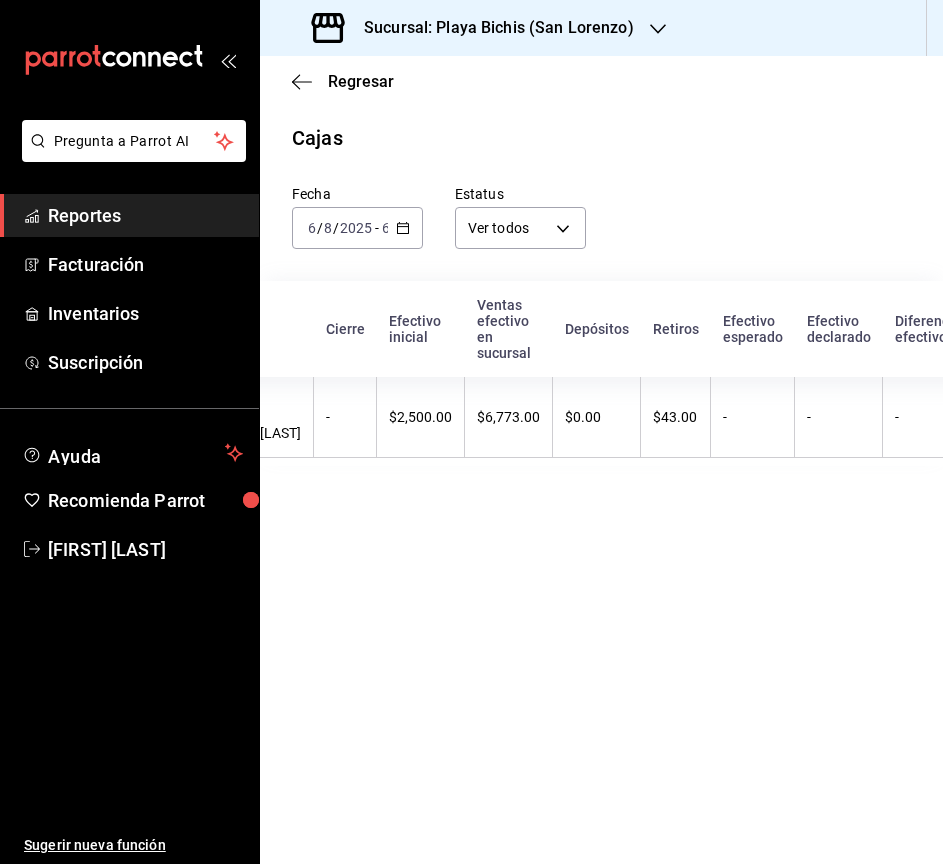scroll, scrollTop: 0, scrollLeft: 0, axis: both 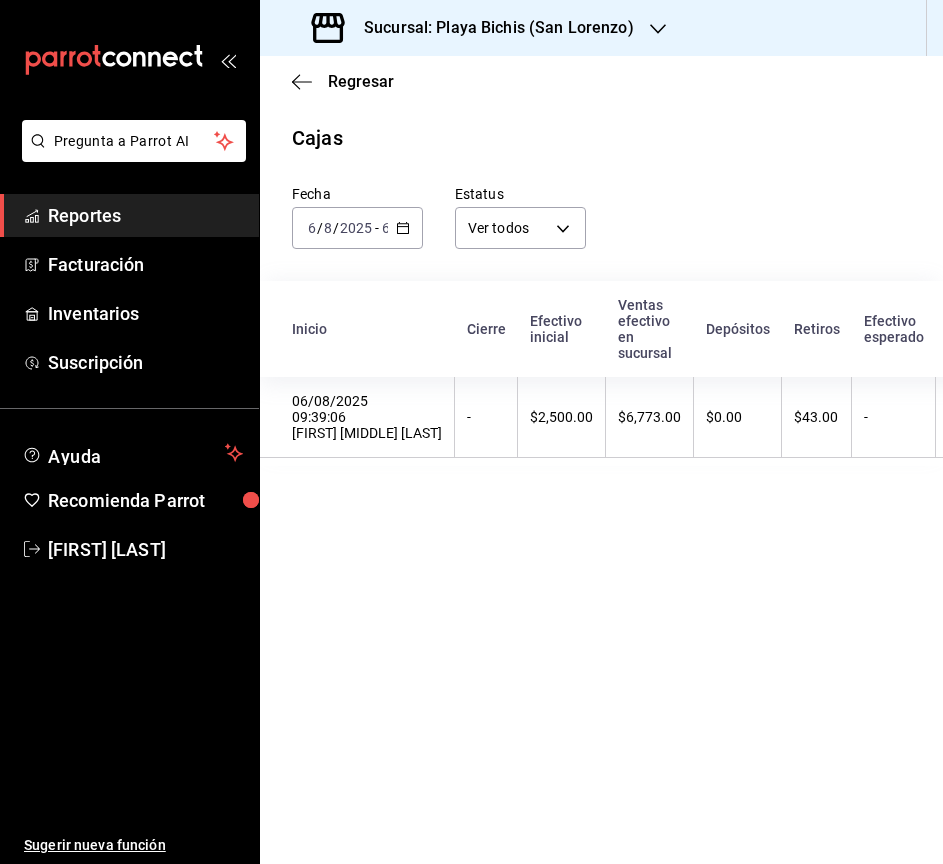 click 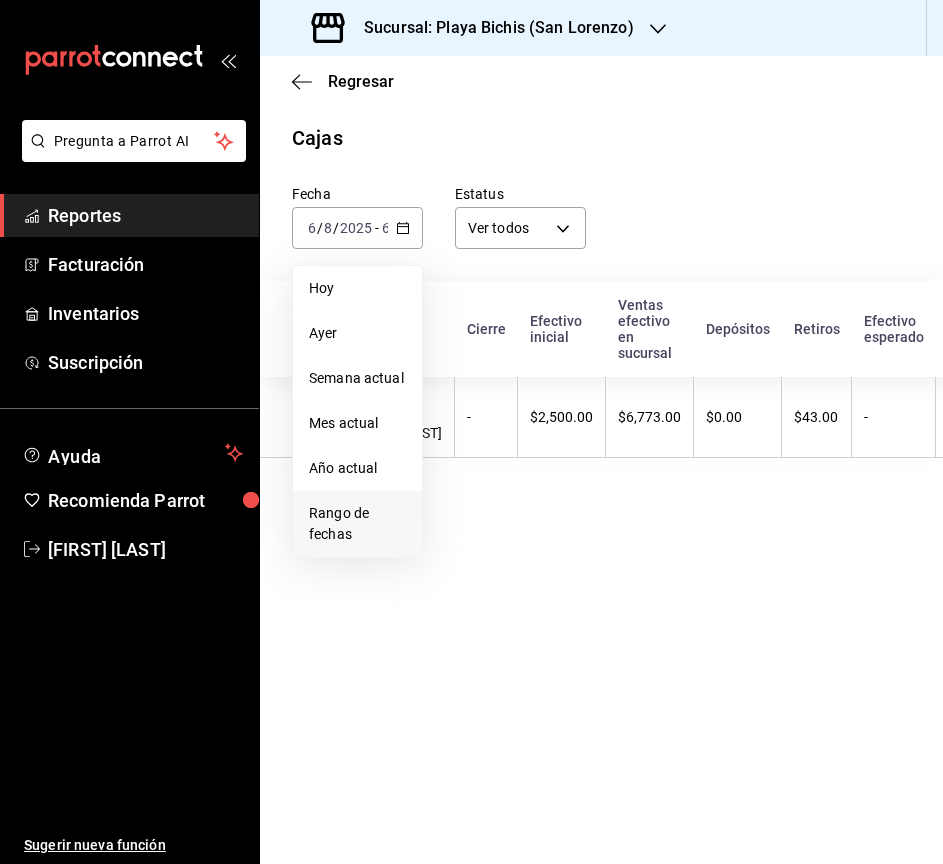 click on "Rango de fechas" at bounding box center [357, 524] 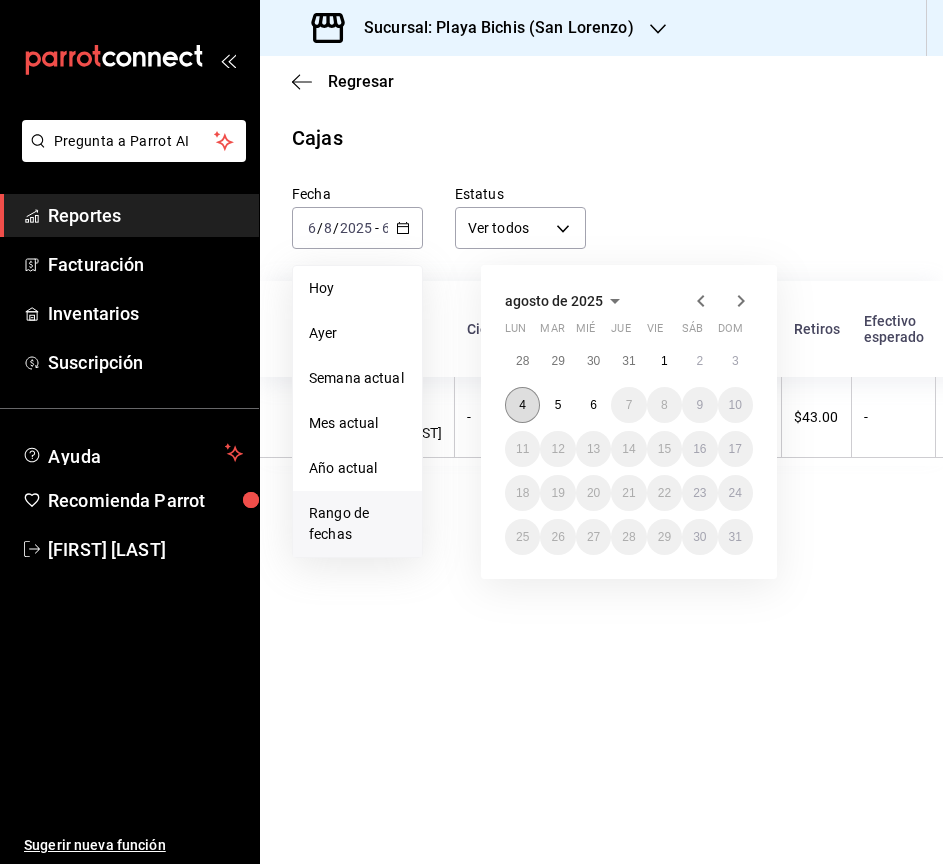 click on "4" at bounding box center (522, 405) 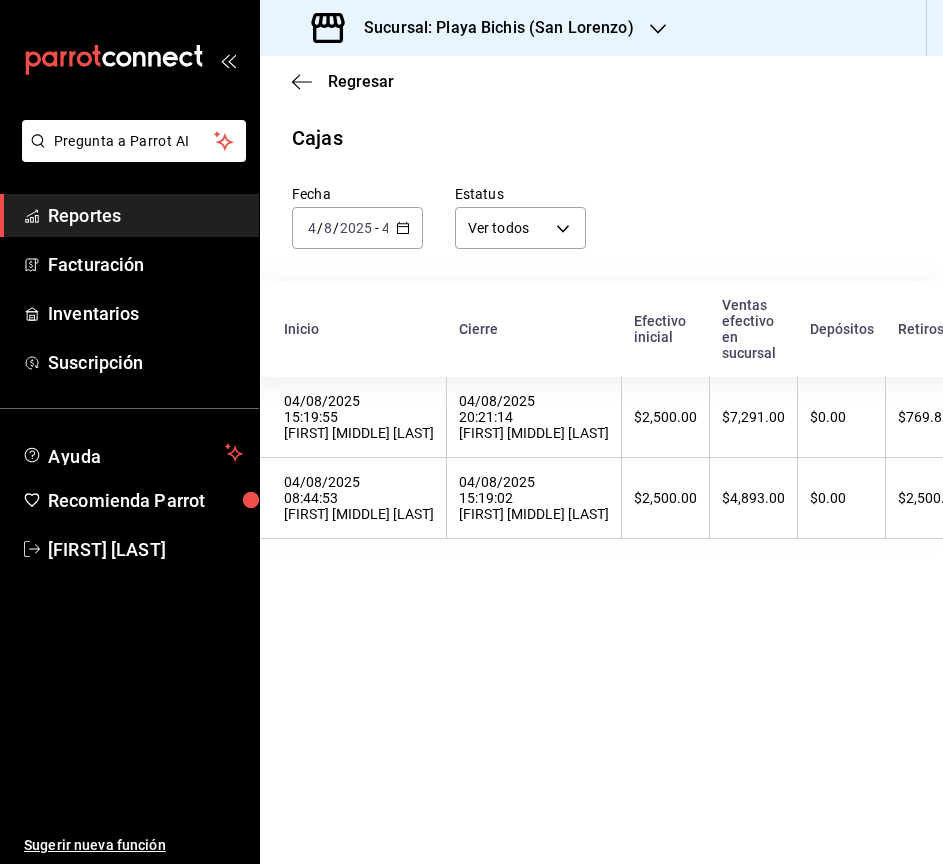 scroll, scrollTop: 0, scrollLeft: 0, axis: both 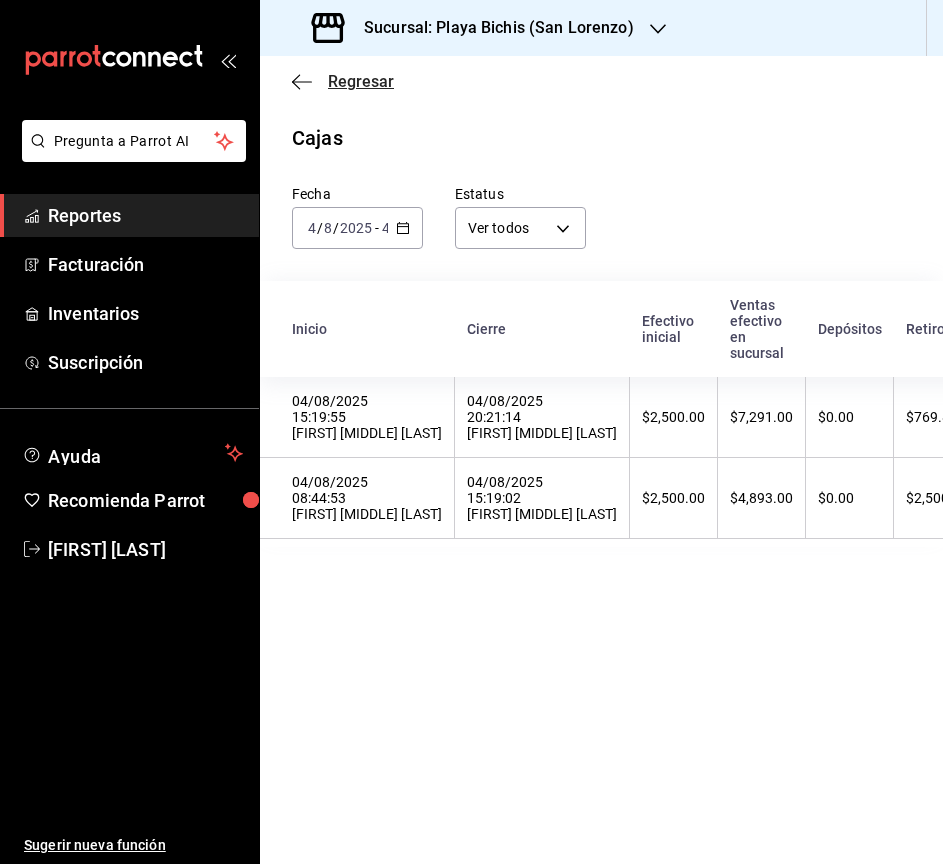 click 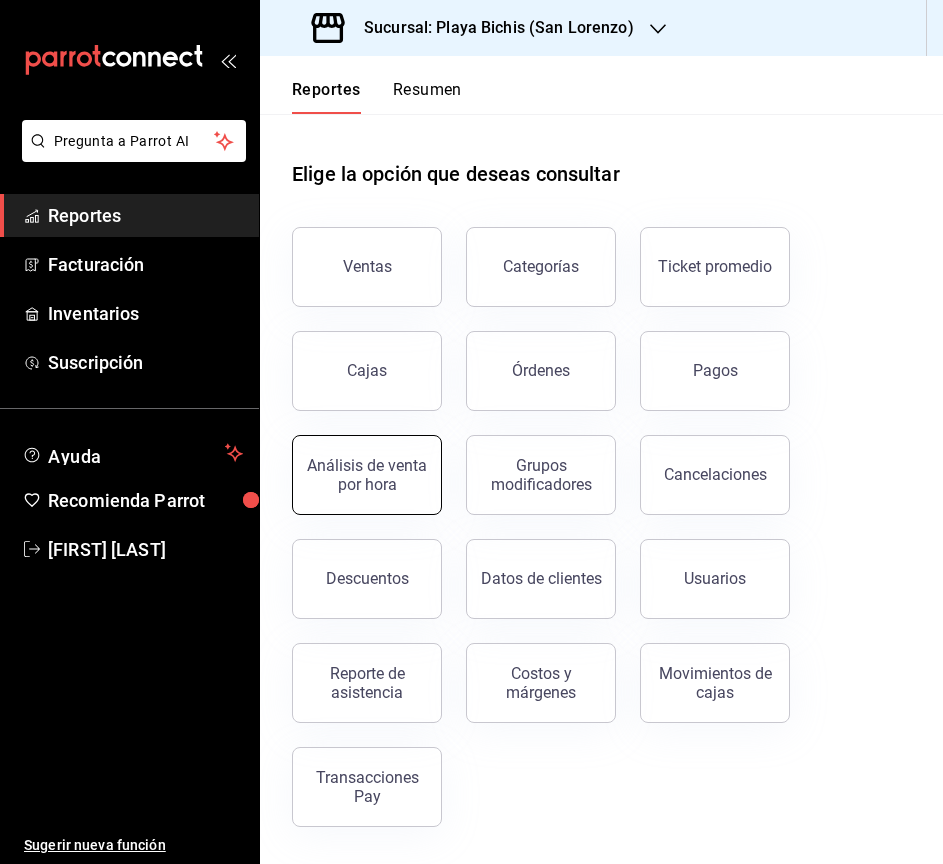 click on "Análisis de venta por hora" at bounding box center [367, 475] 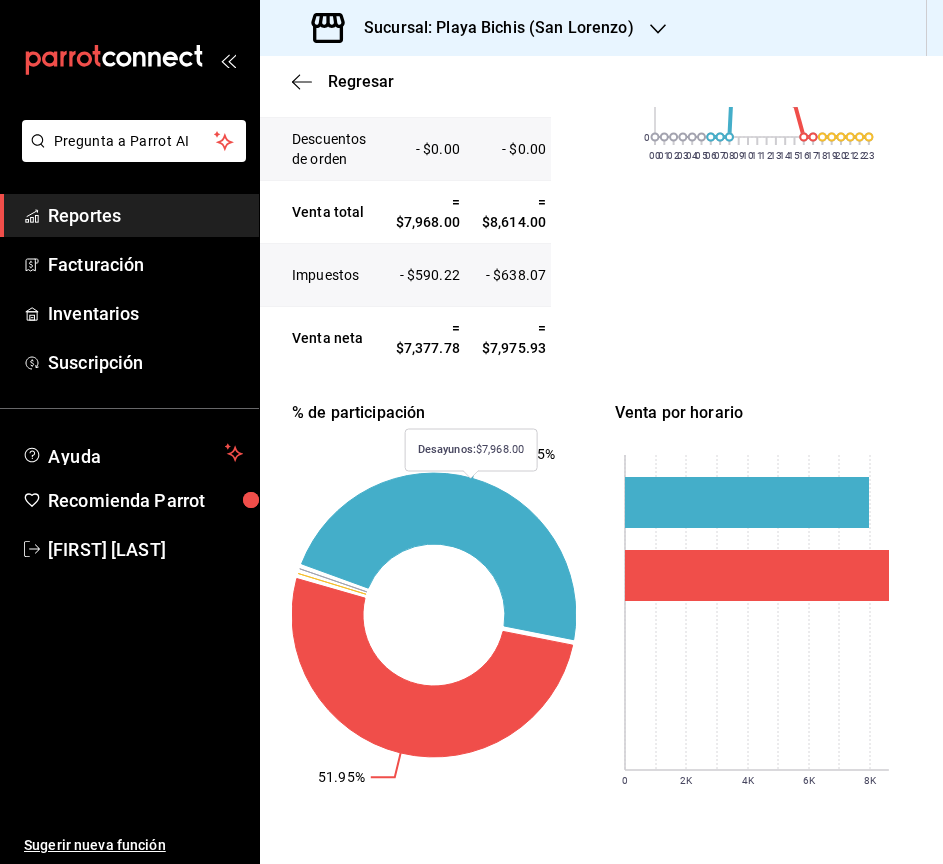 scroll, scrollTop: 606, scrollLeft: 0, axis: vertical 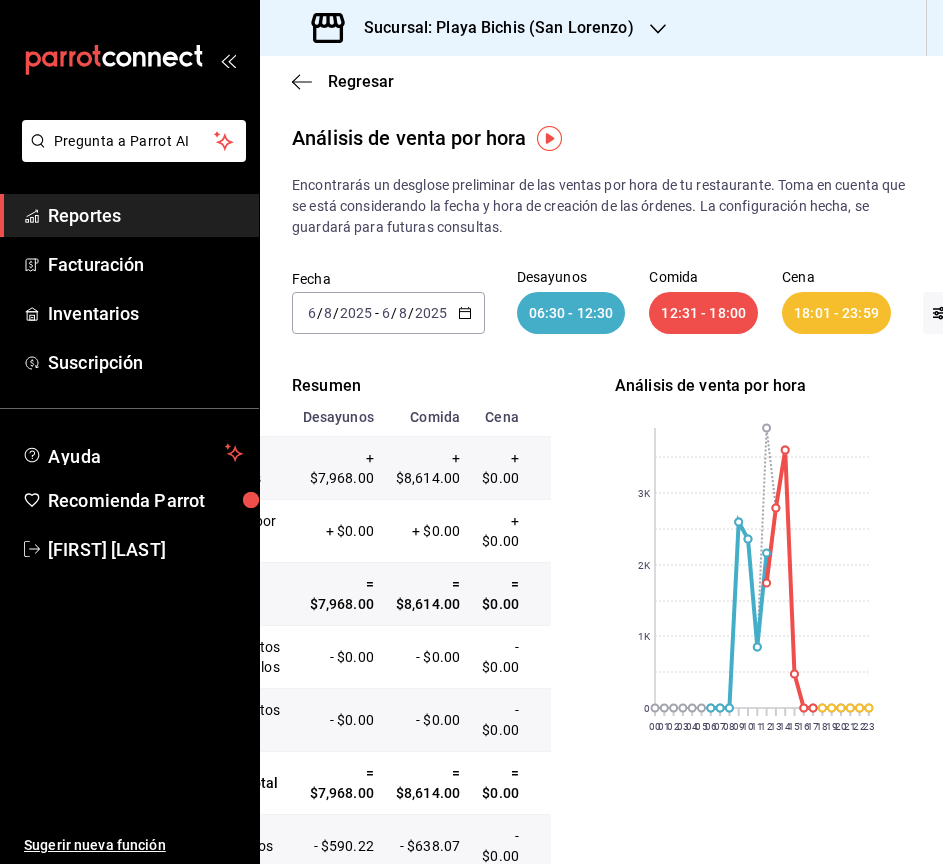 click 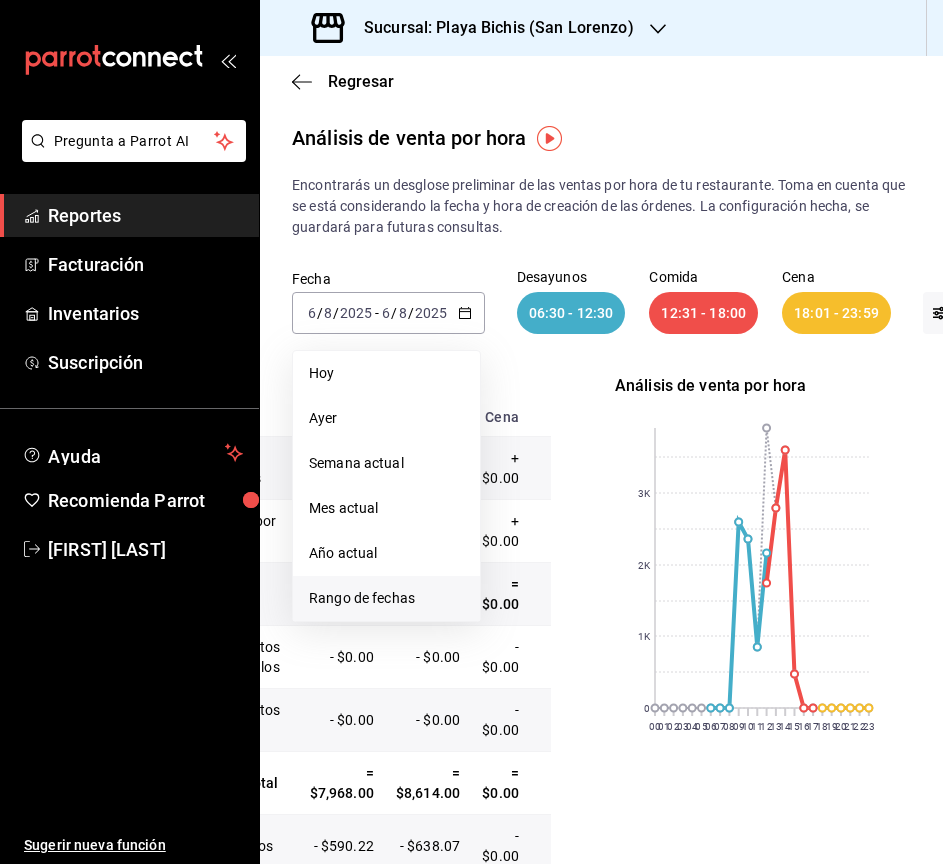 click on "Rango de fechas" at bounding box center [386, 598] 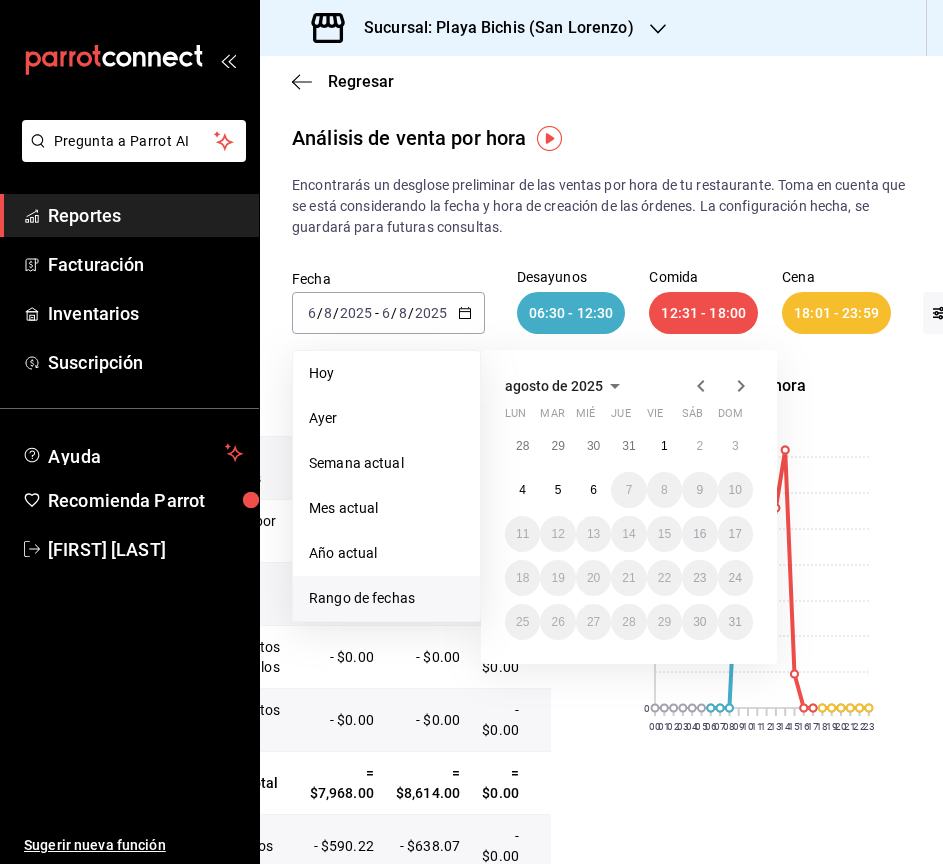 click 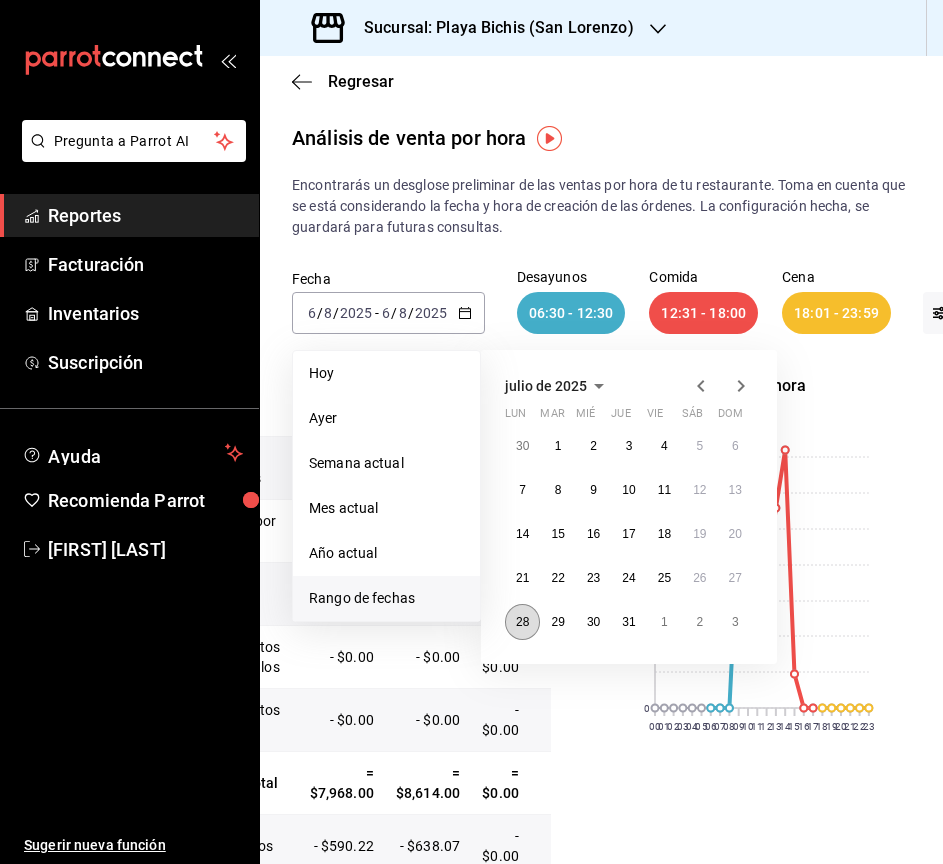 click on "28" at bounding box center (522, 622) 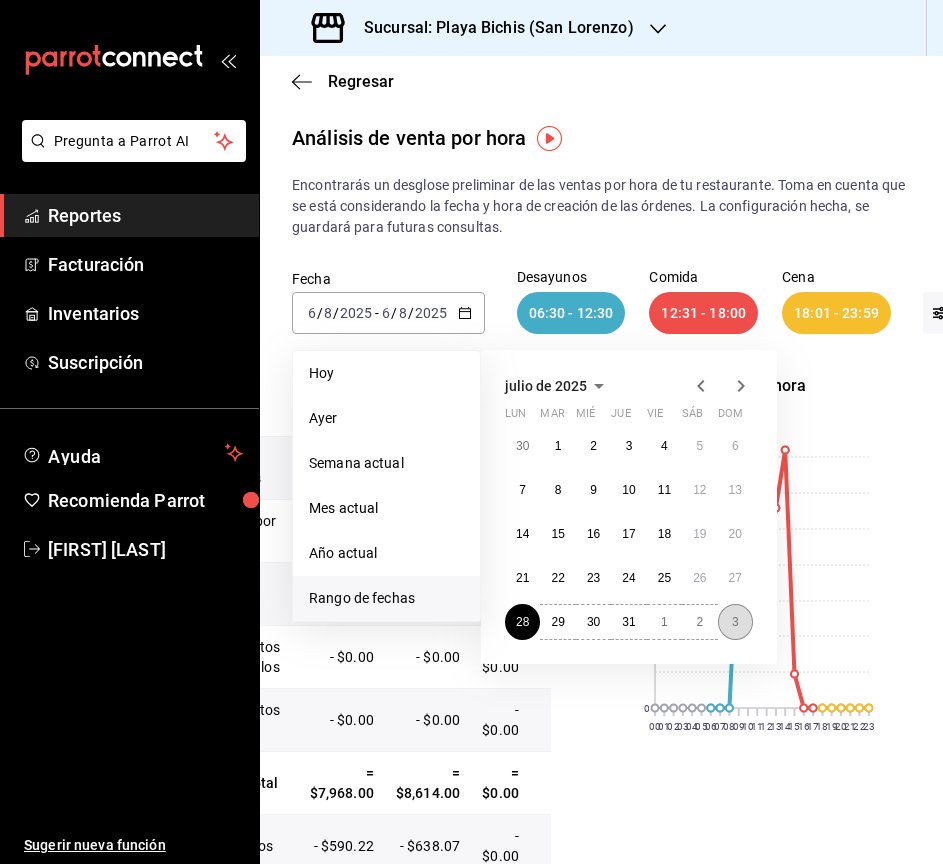 click on "3" at bounding box center (735, 622) 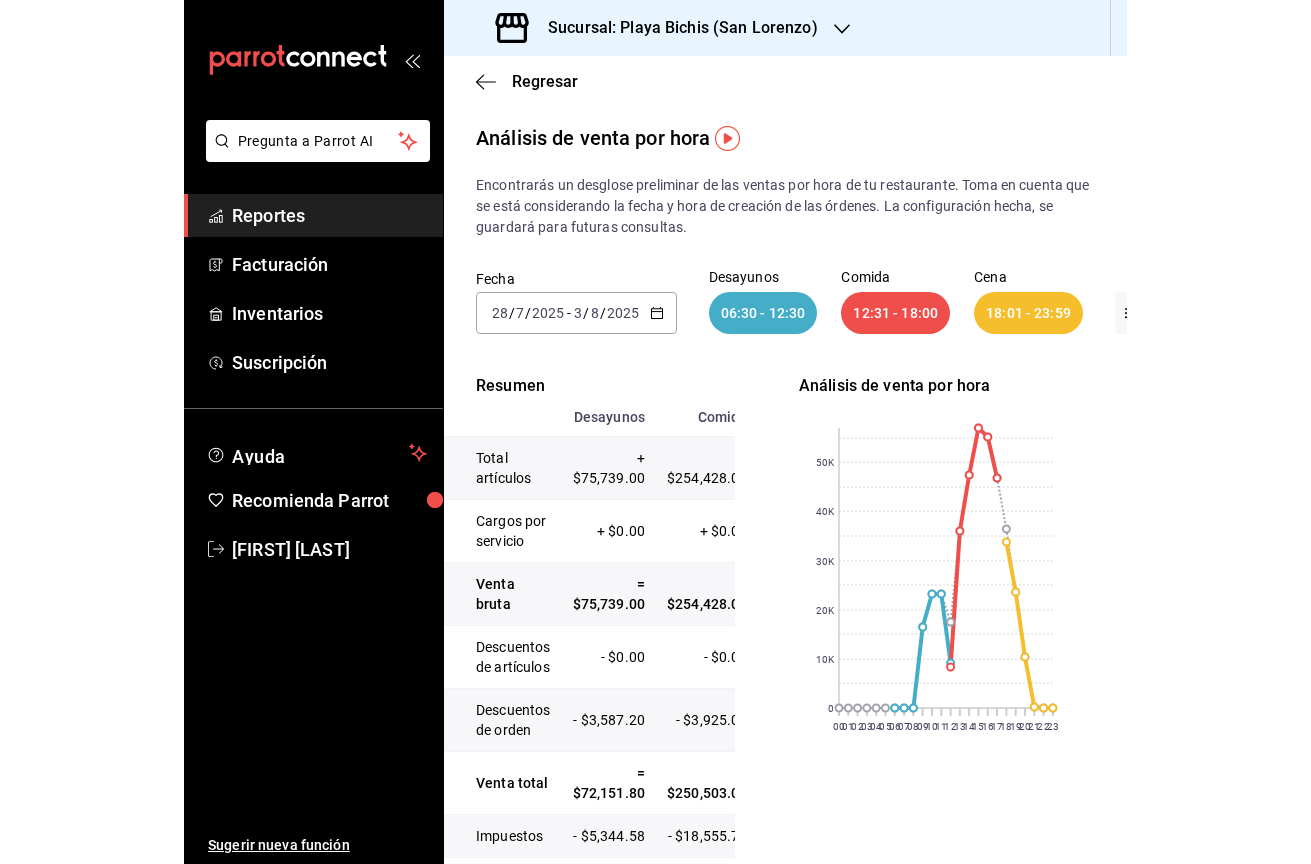 scroll, scrollTop: 0, scrollLeft: 34, axis: horizontal 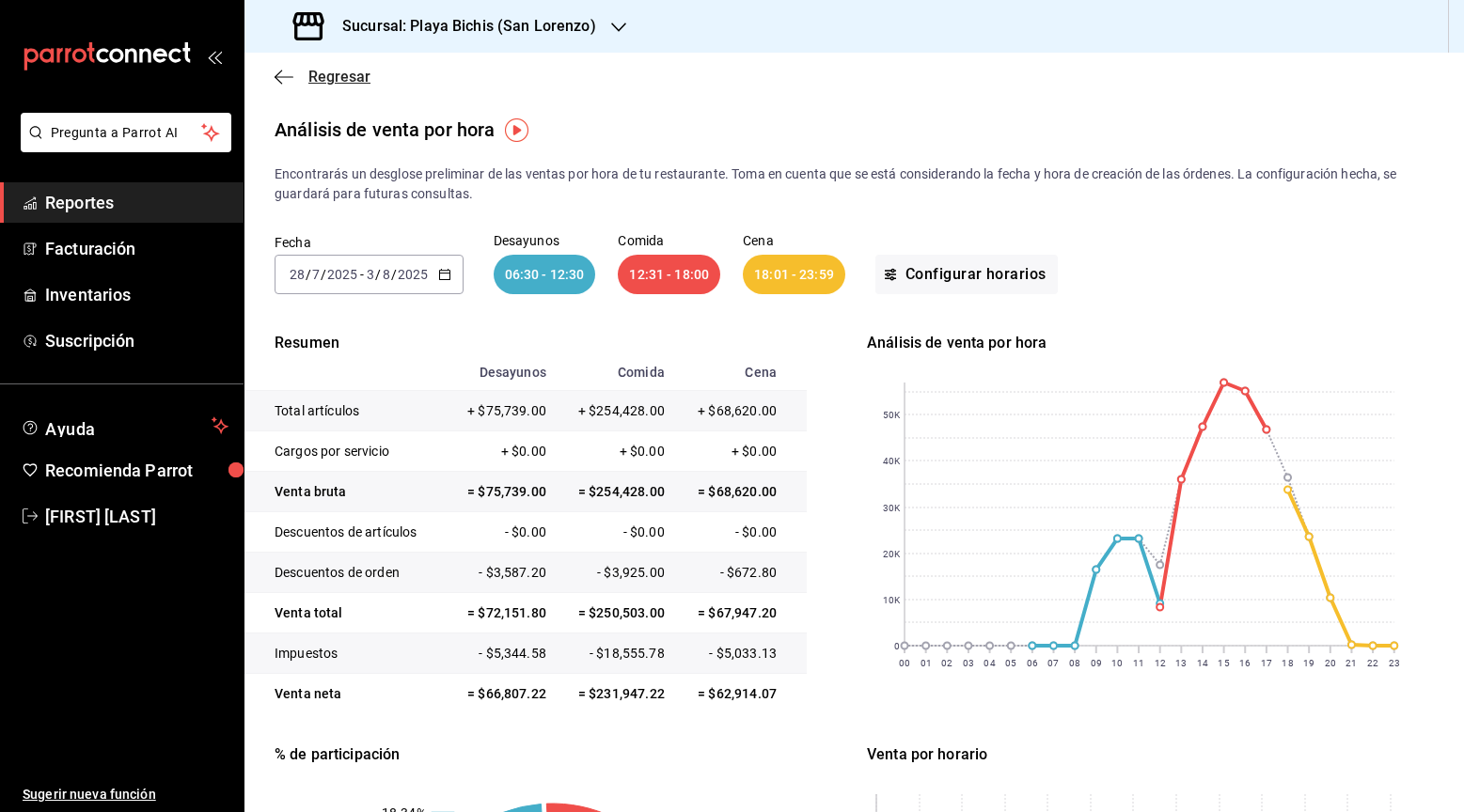 click 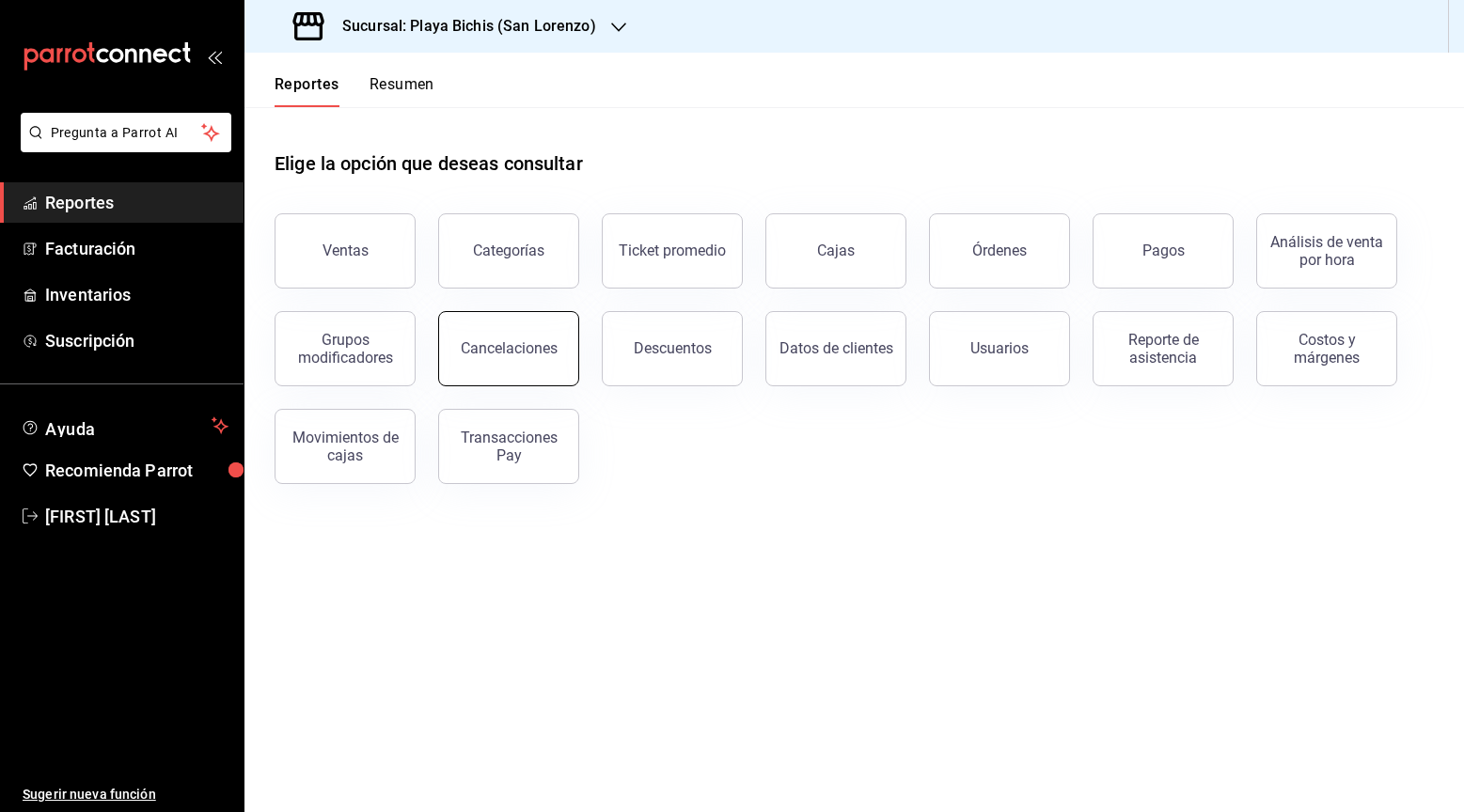 click on "Cancelaciones" at bounding box center [509, 349] 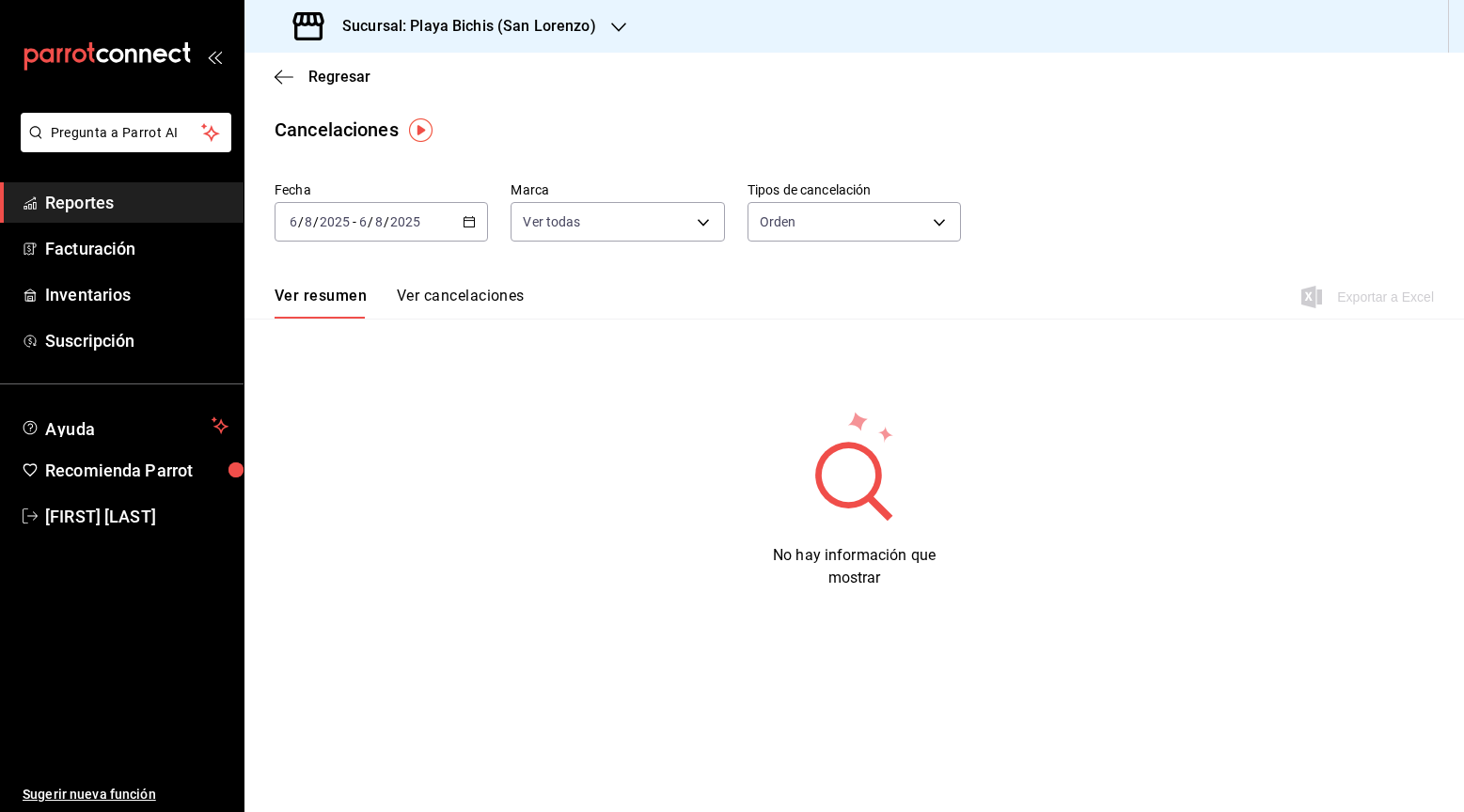 click 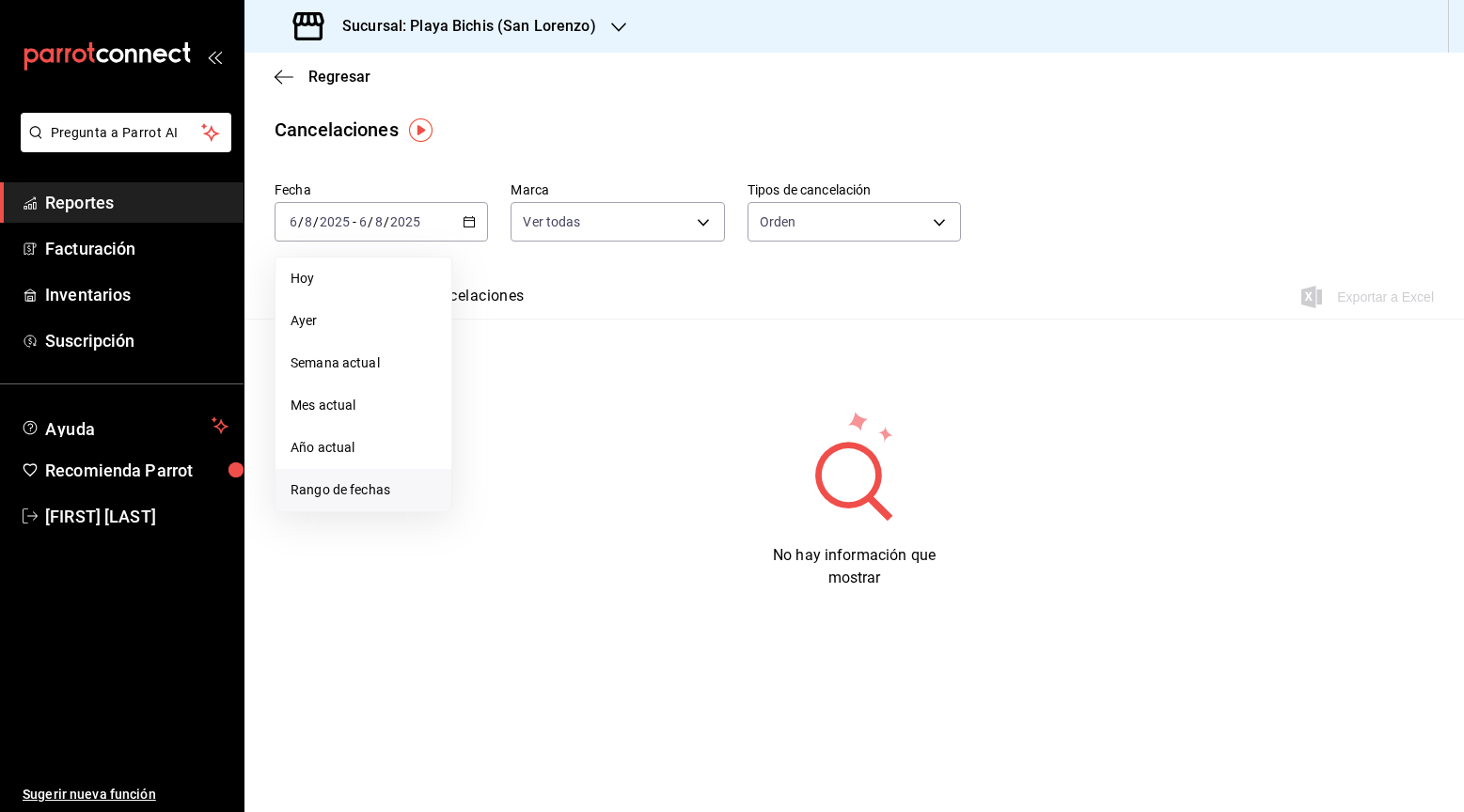 click on "Rango de fechas" at bounding box center [363, 490] 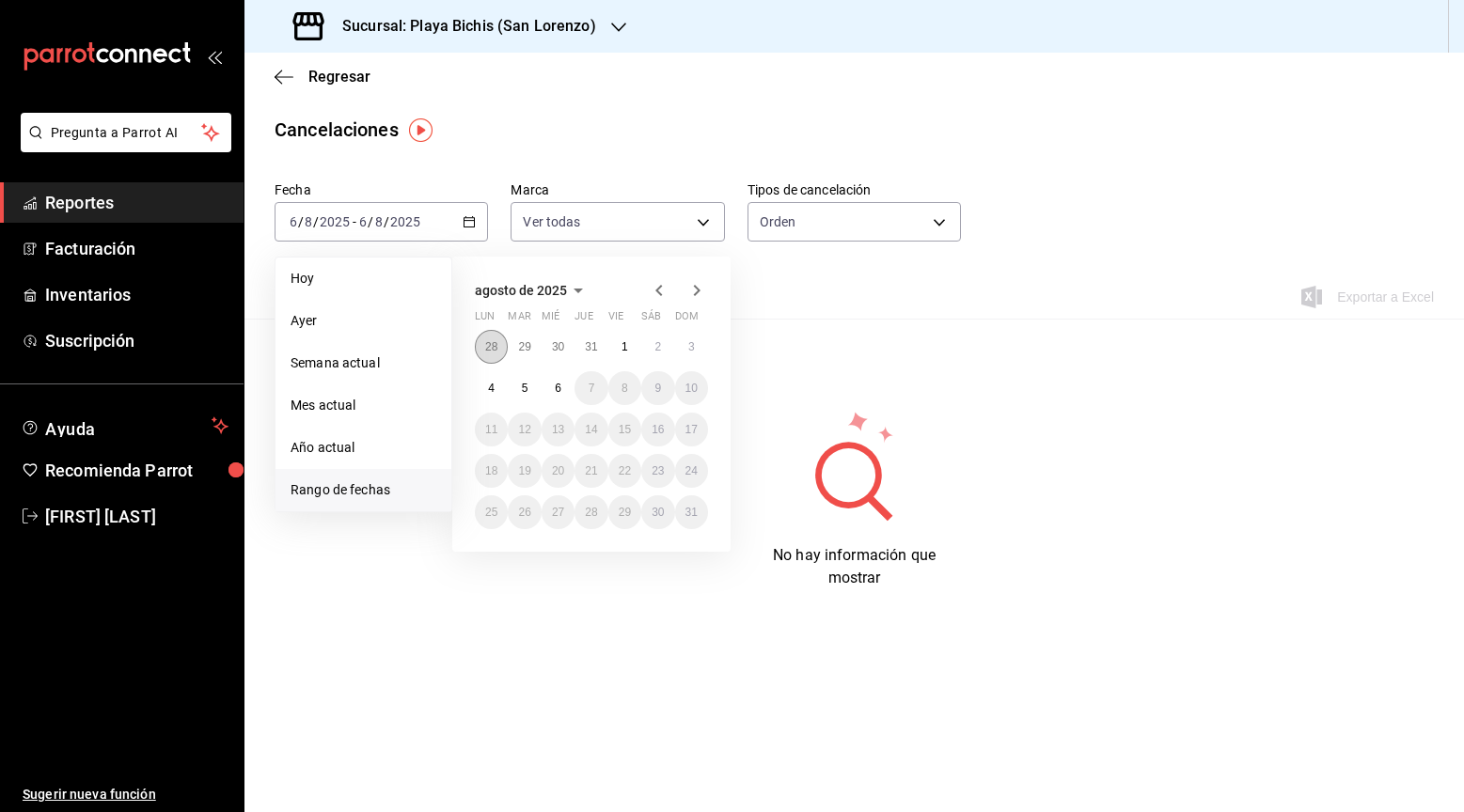 click on "28" at bounding box center (491, 347) 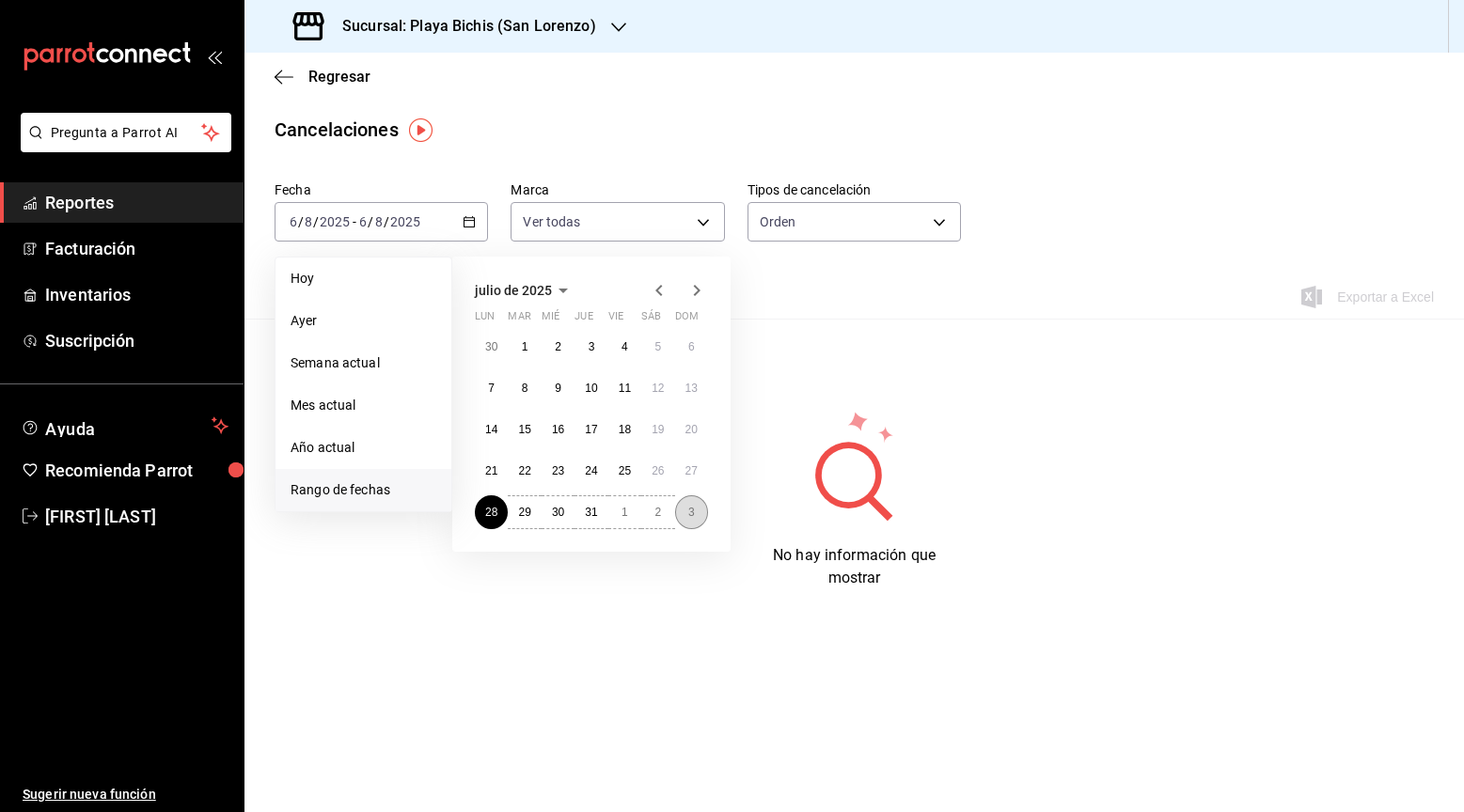 click on "3" at bounding box center [691, 512] 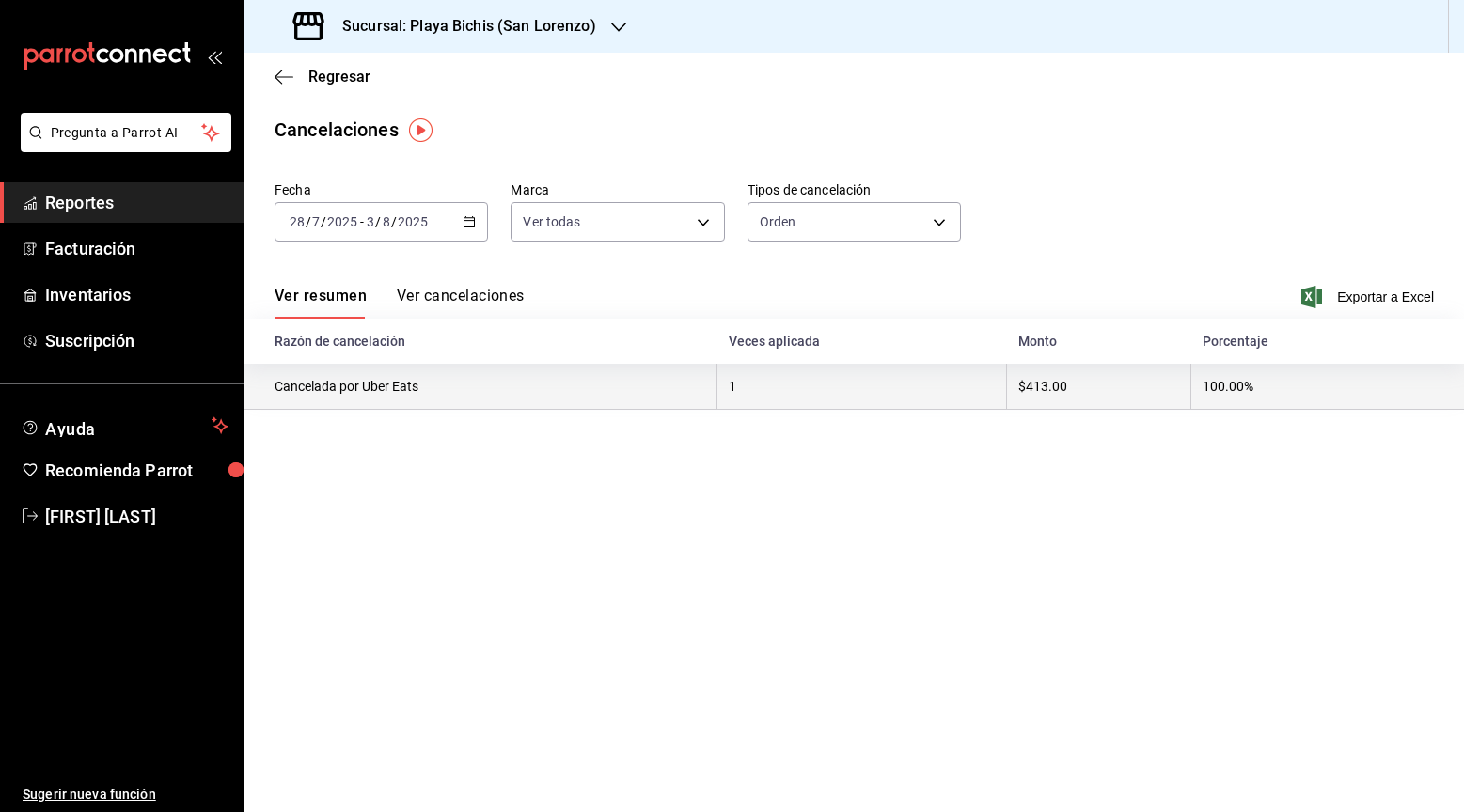 click on "$413.00" at bounding box center [1099, 386] 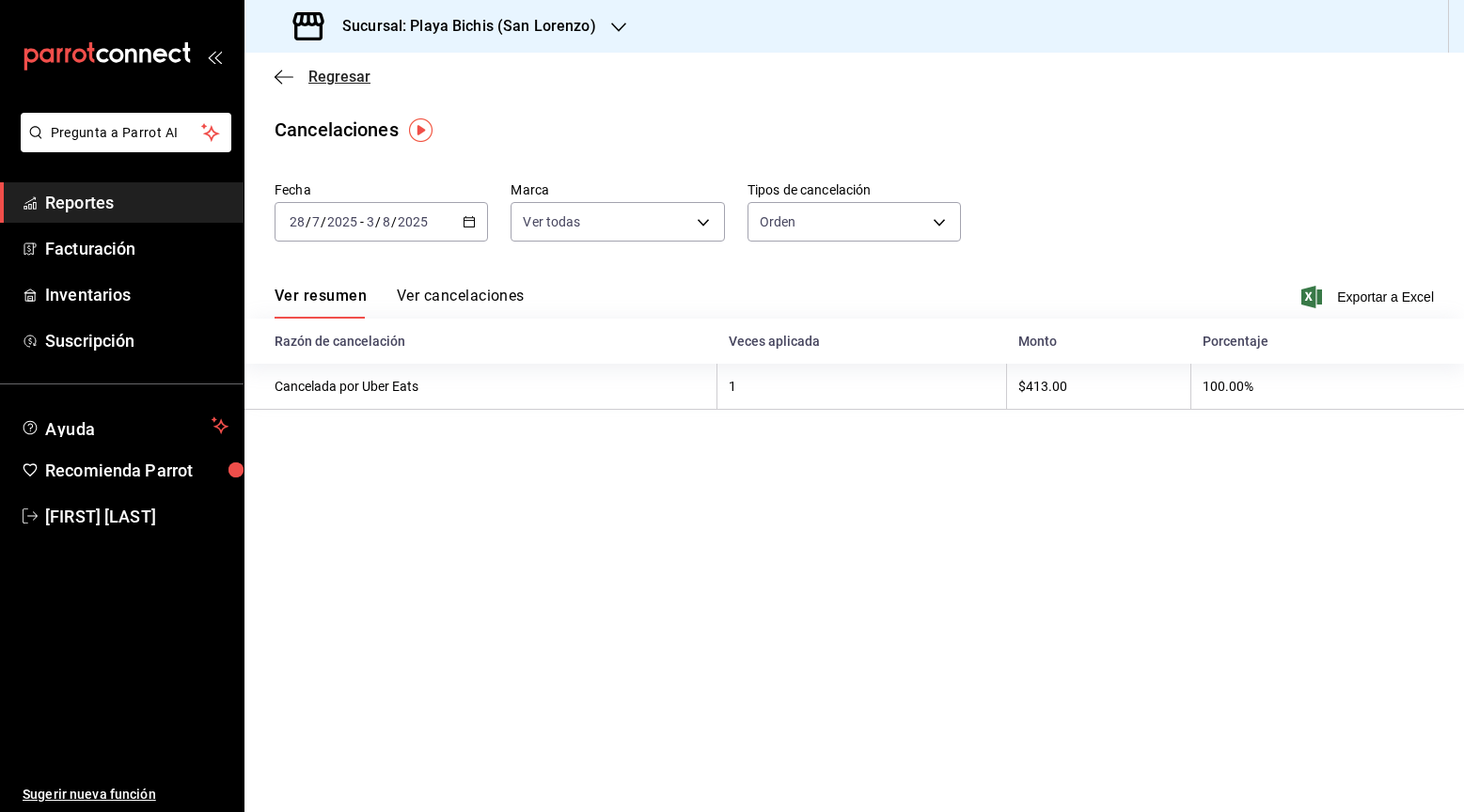click 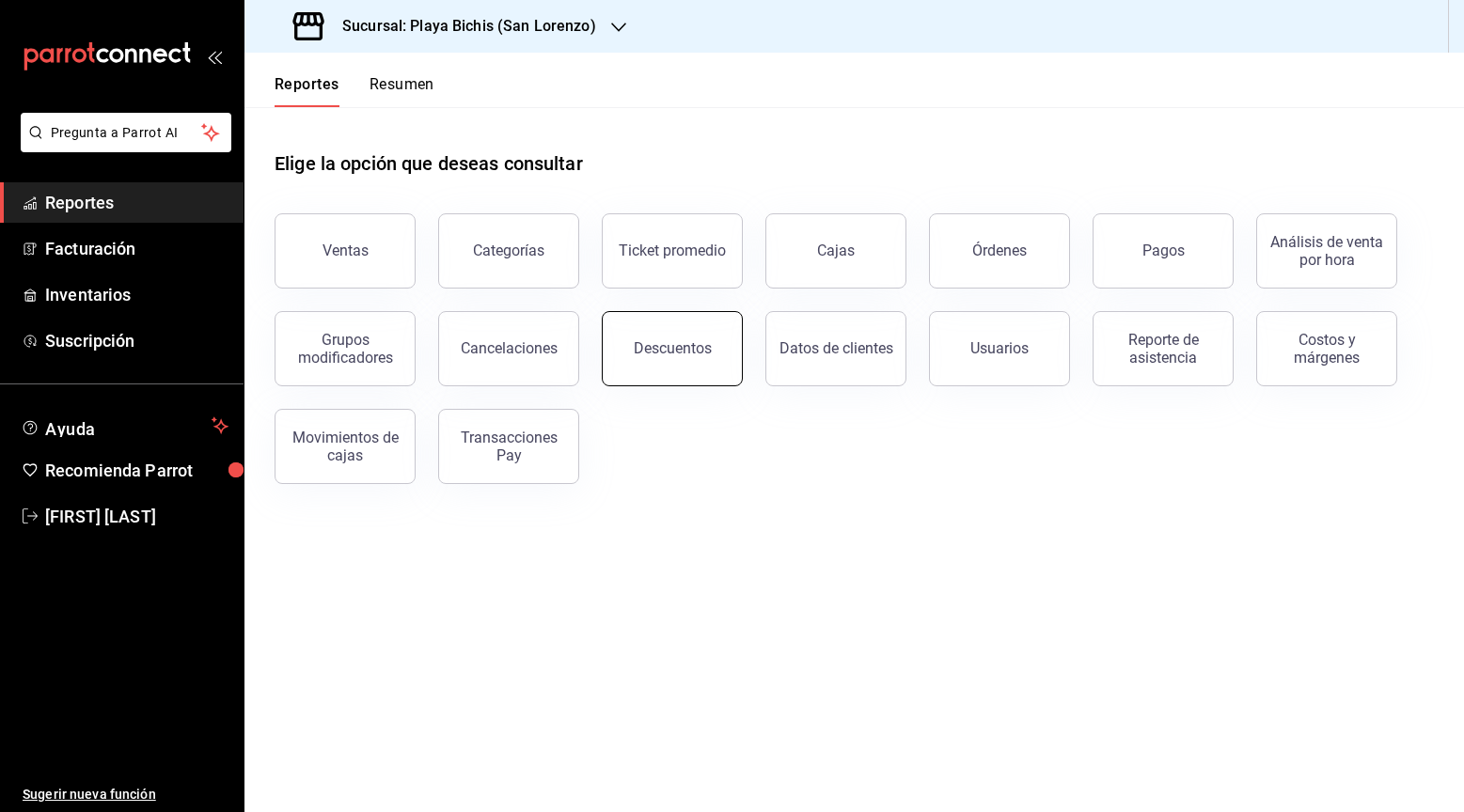 click on "Descuentos" at bounding box center [672, 349] 